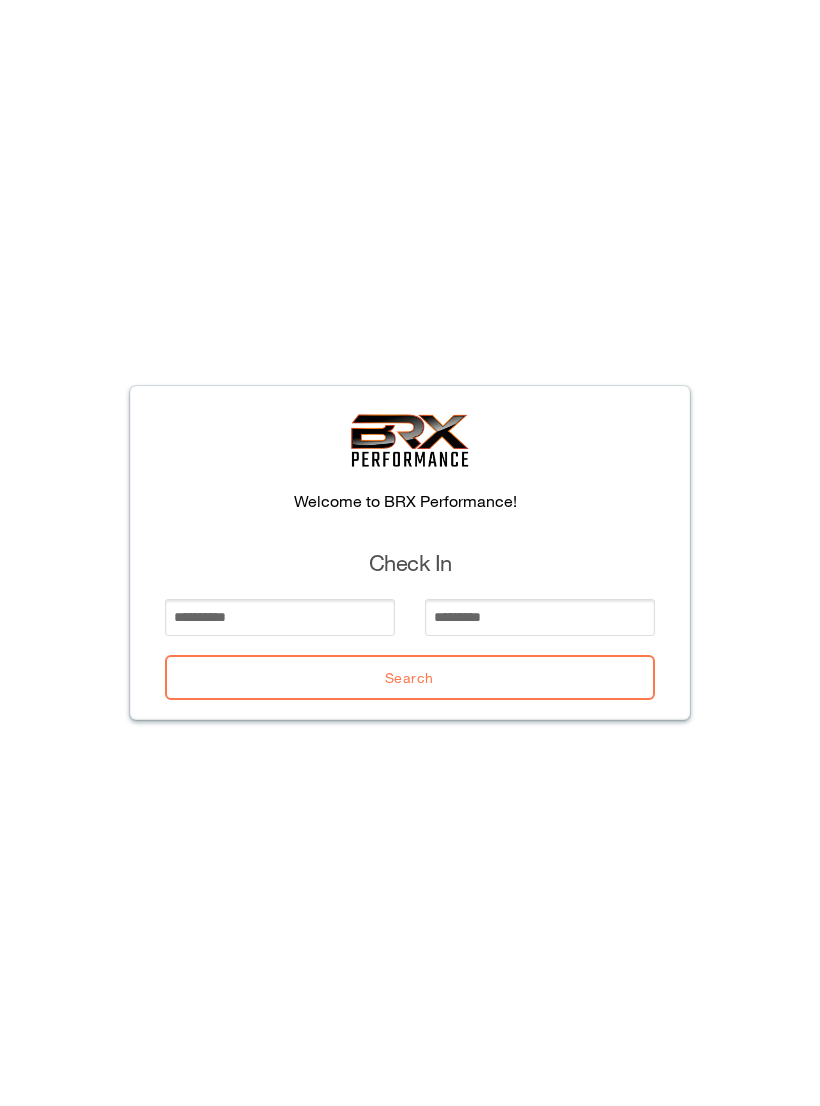 scroll, scrollTop: 0, scrollLeft: 0, axis: both 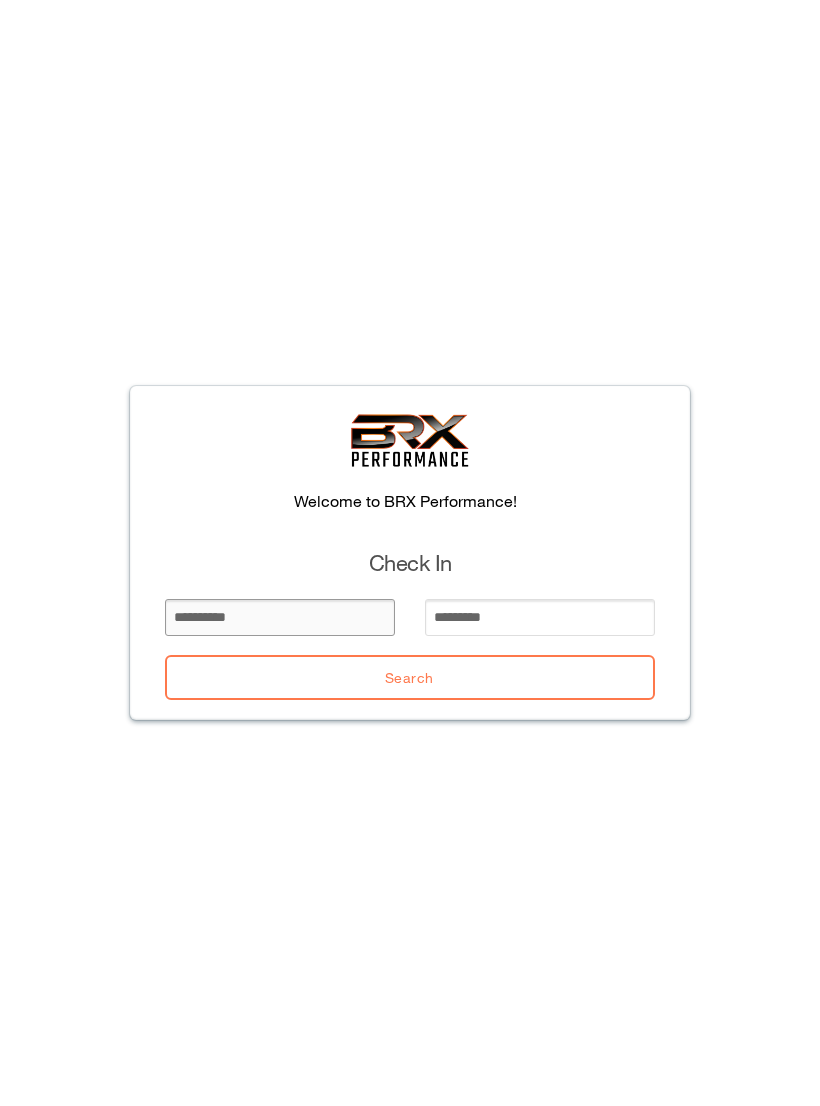 click at bounding box center (280, 617) 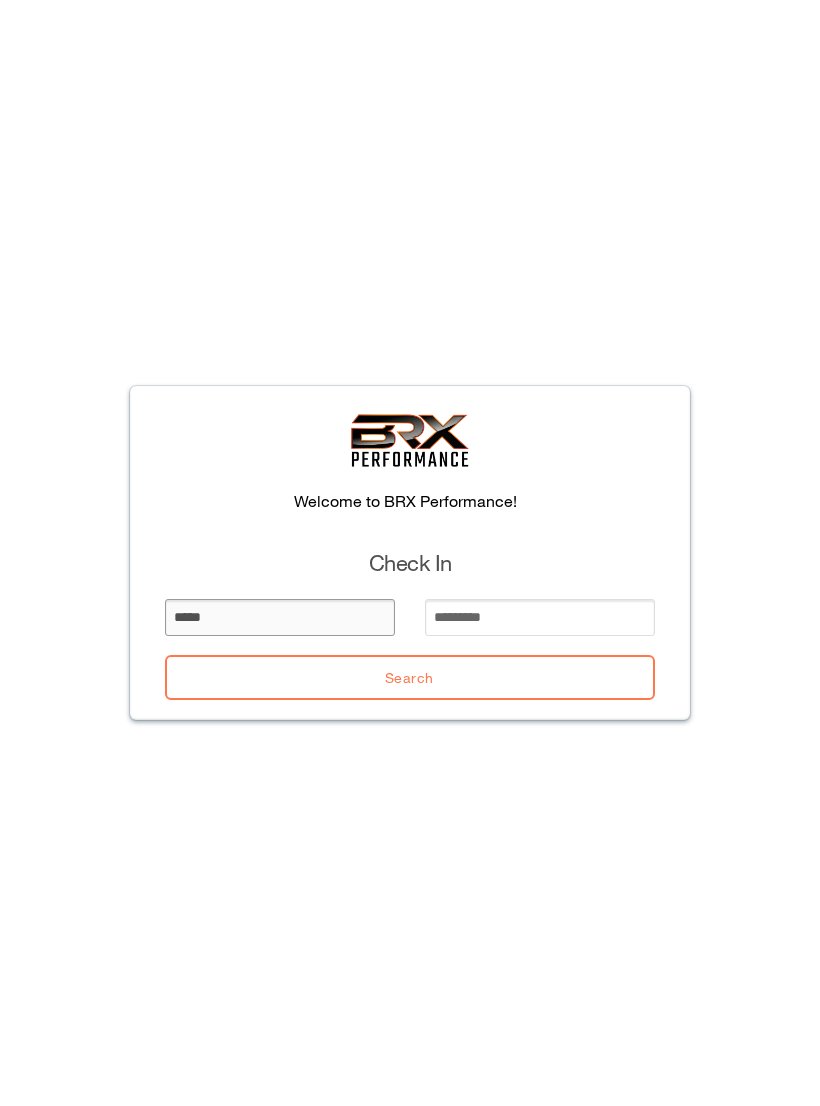 type on "*****" 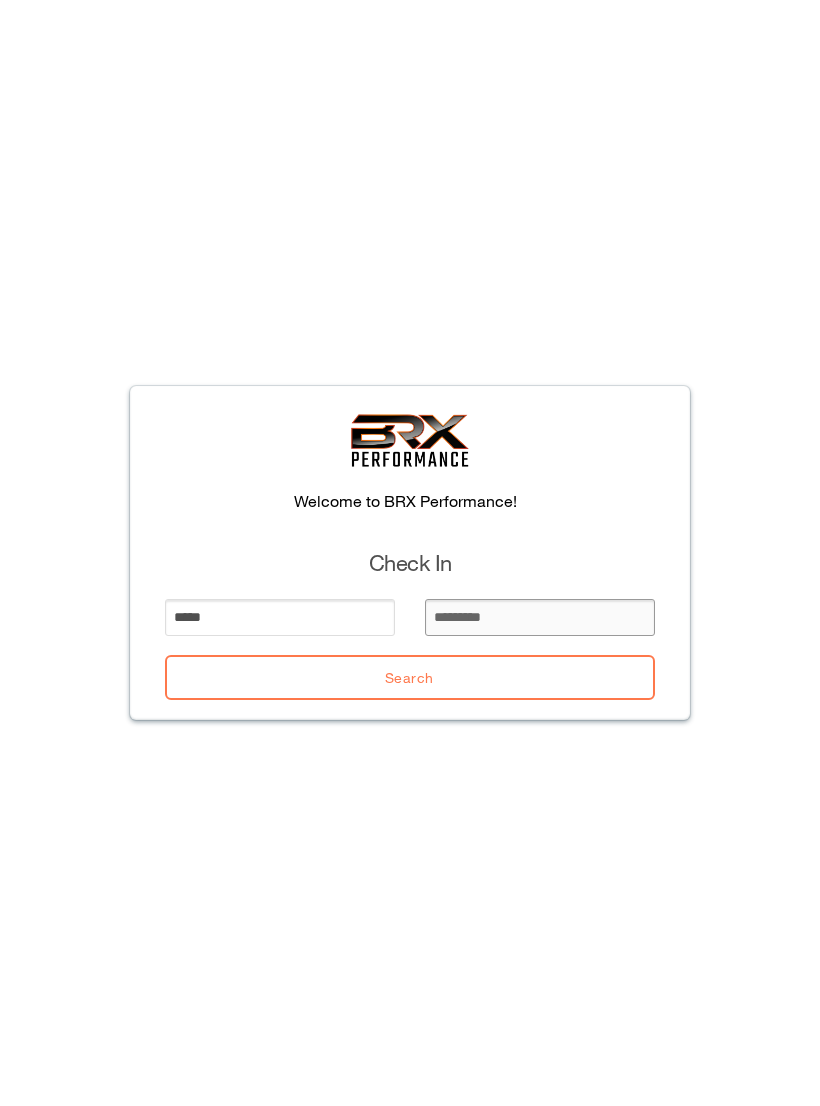 click at bounding box center [540, 617] 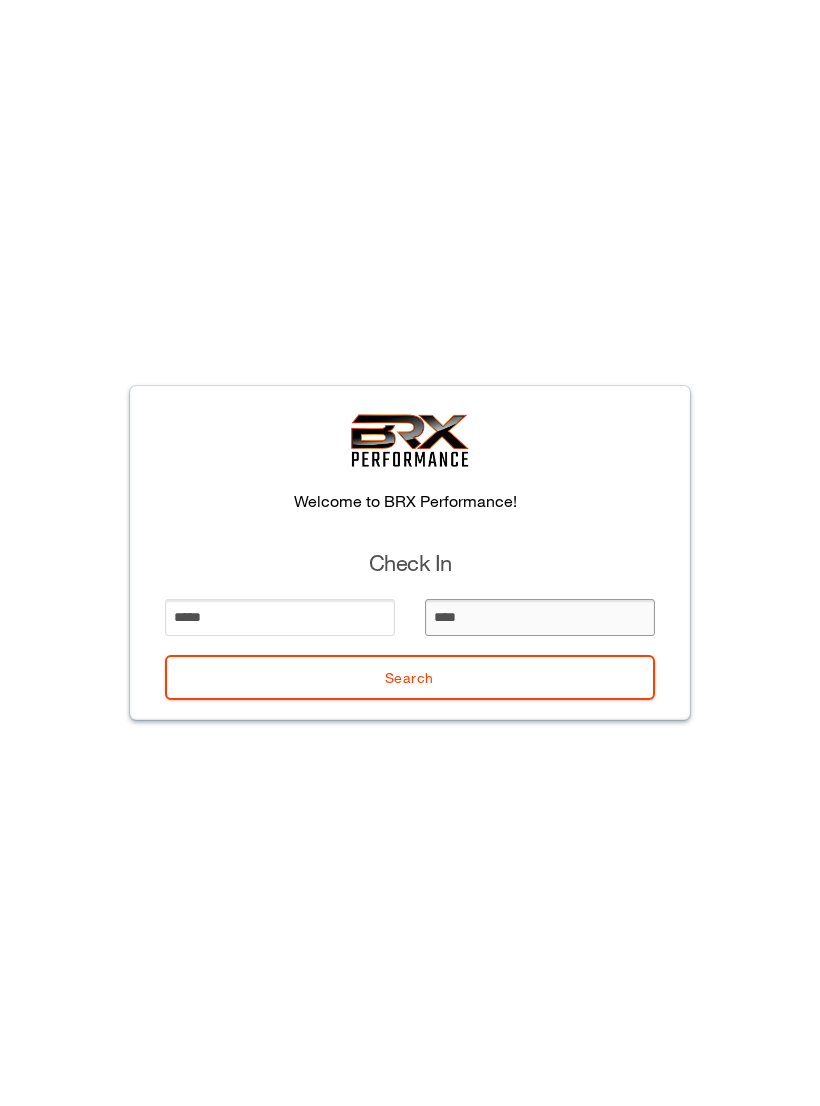 type on "*****" 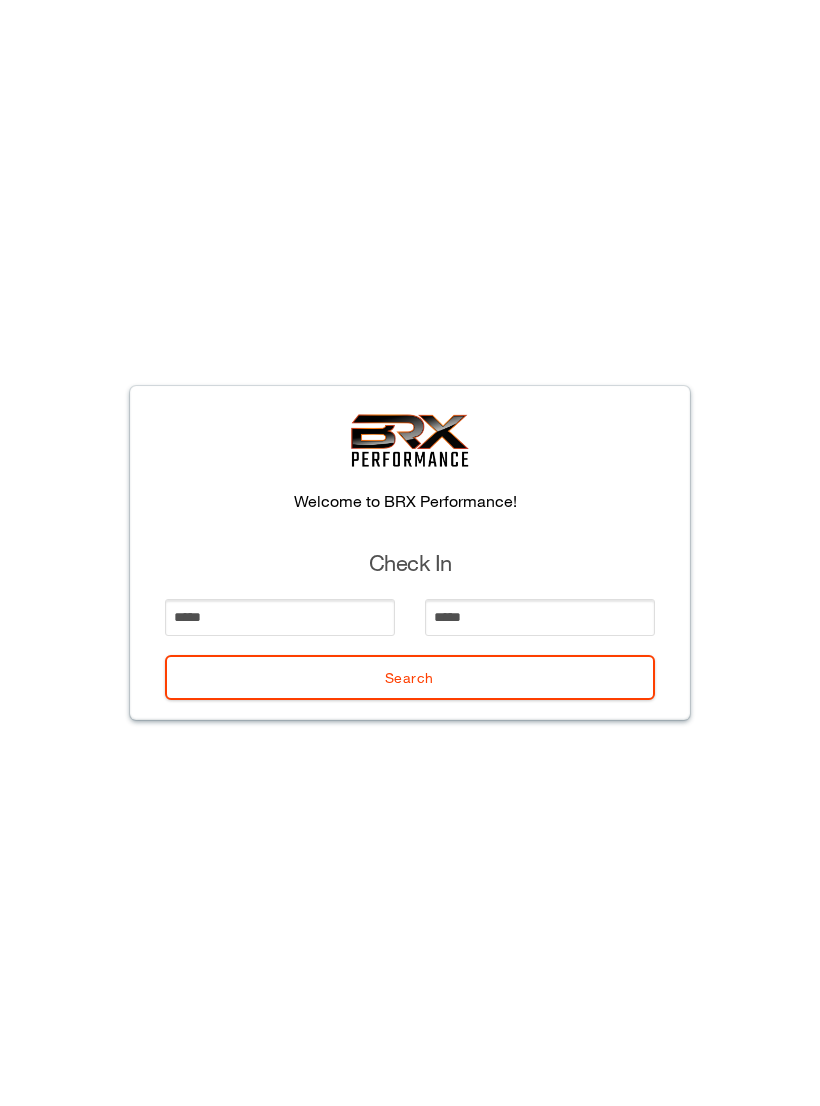 click on "Search" at bounding box center (410, 677) 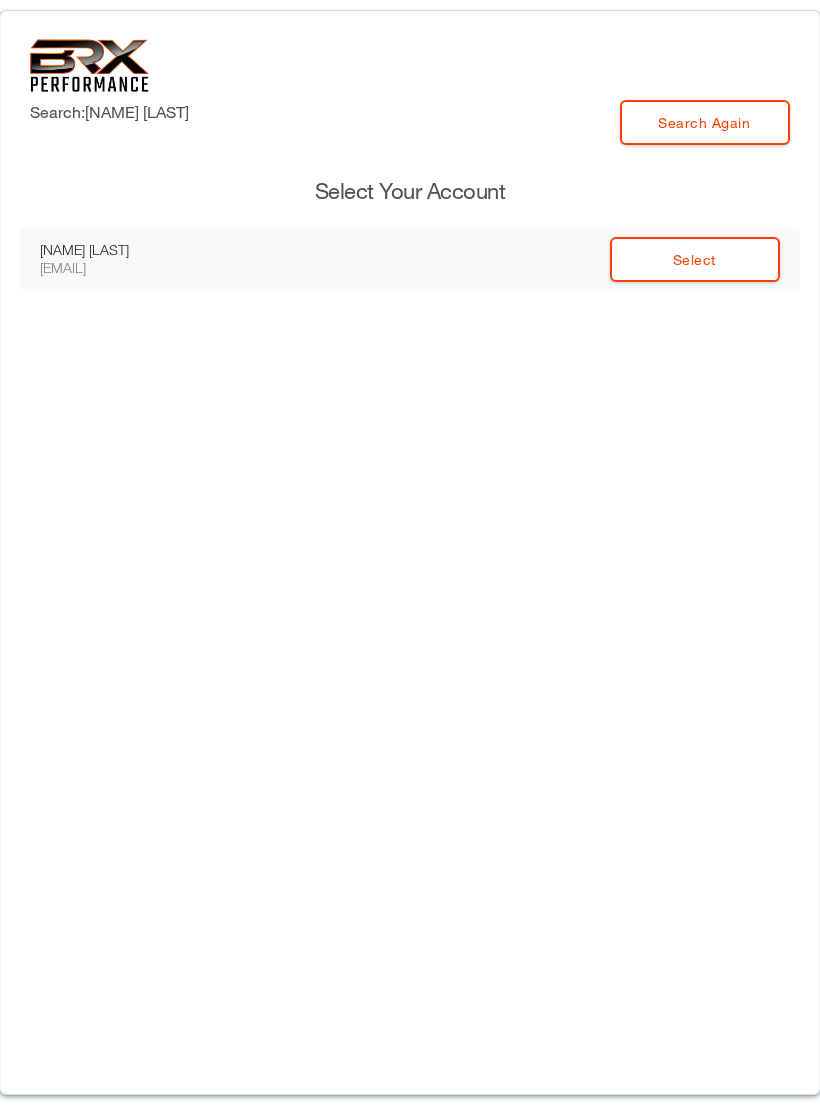 click on "Select" at bounding box center (695, 259) 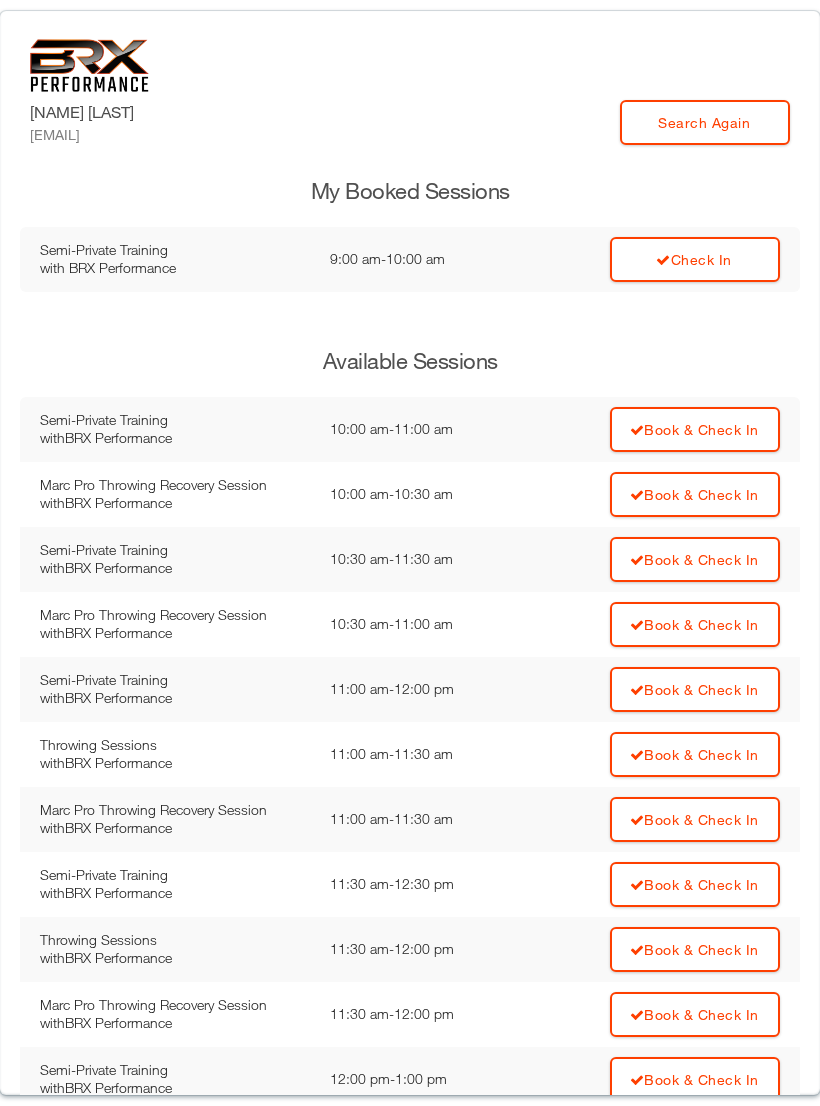 click on "Check In" at bounding box center (695, 259) 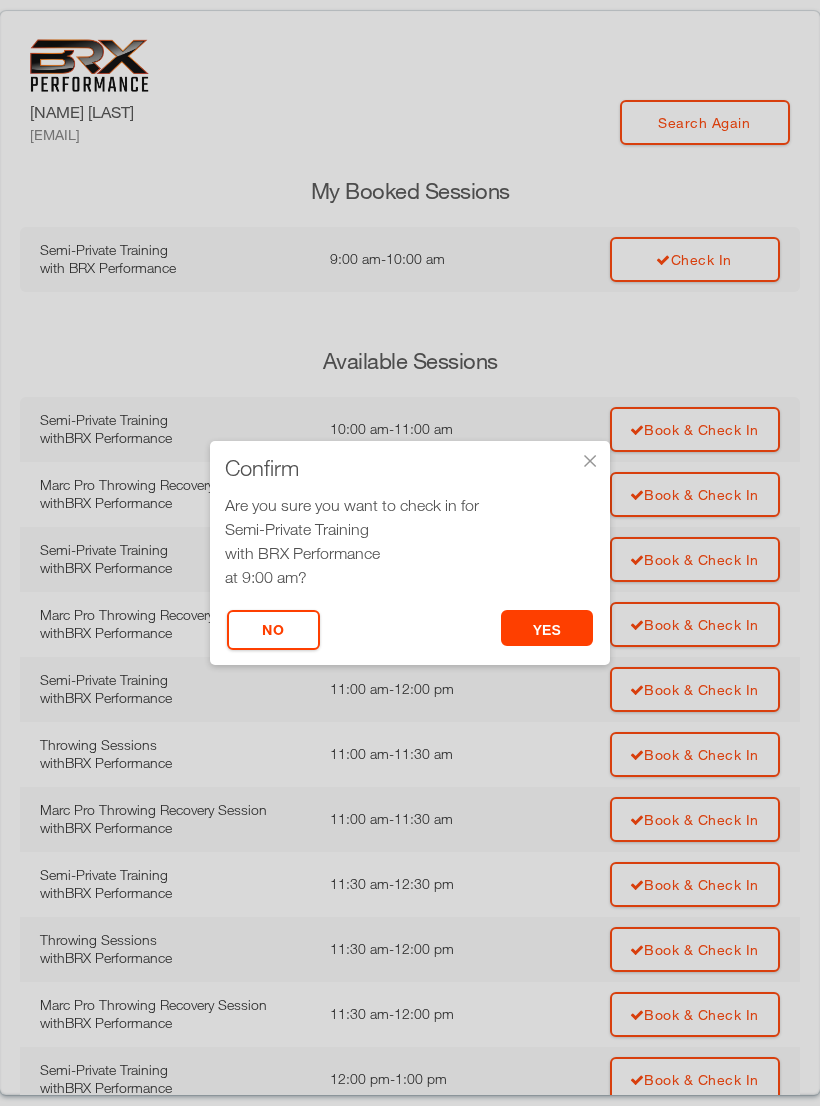 click on "yes" at bounding box center (547, 628) 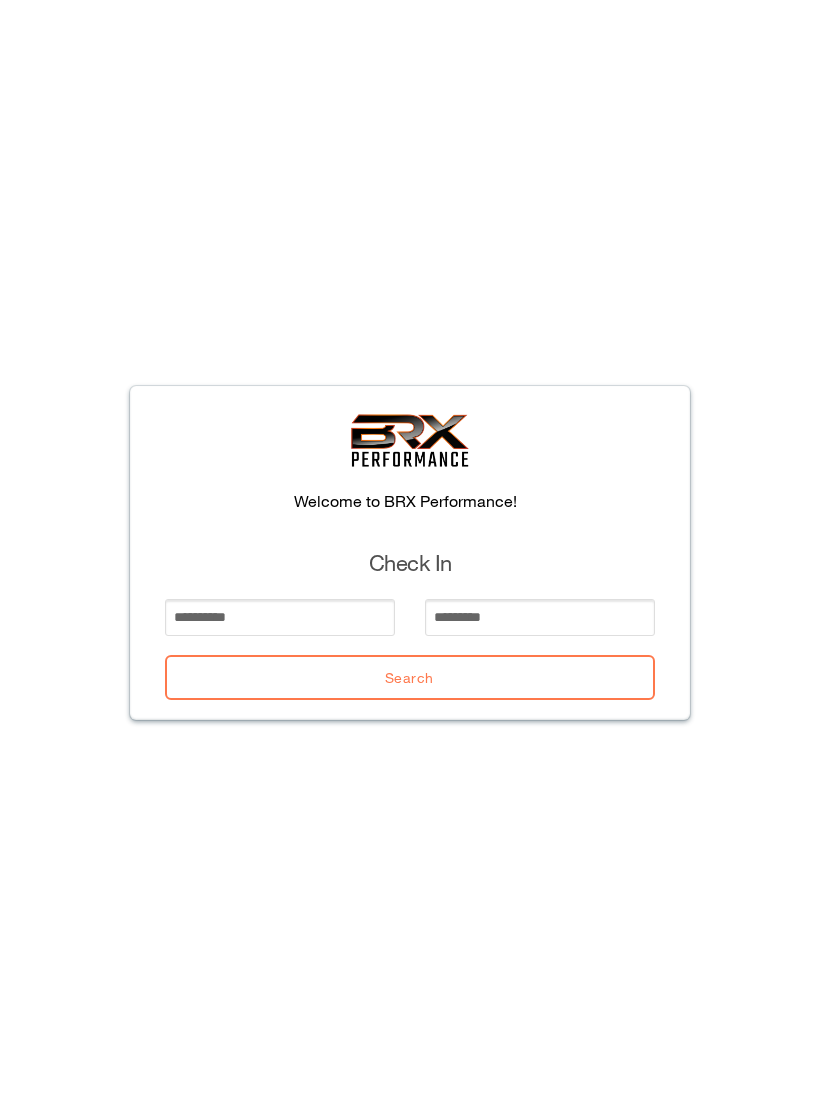 scroll, scrollTop: 0, scrollLeft: 0, axis: both 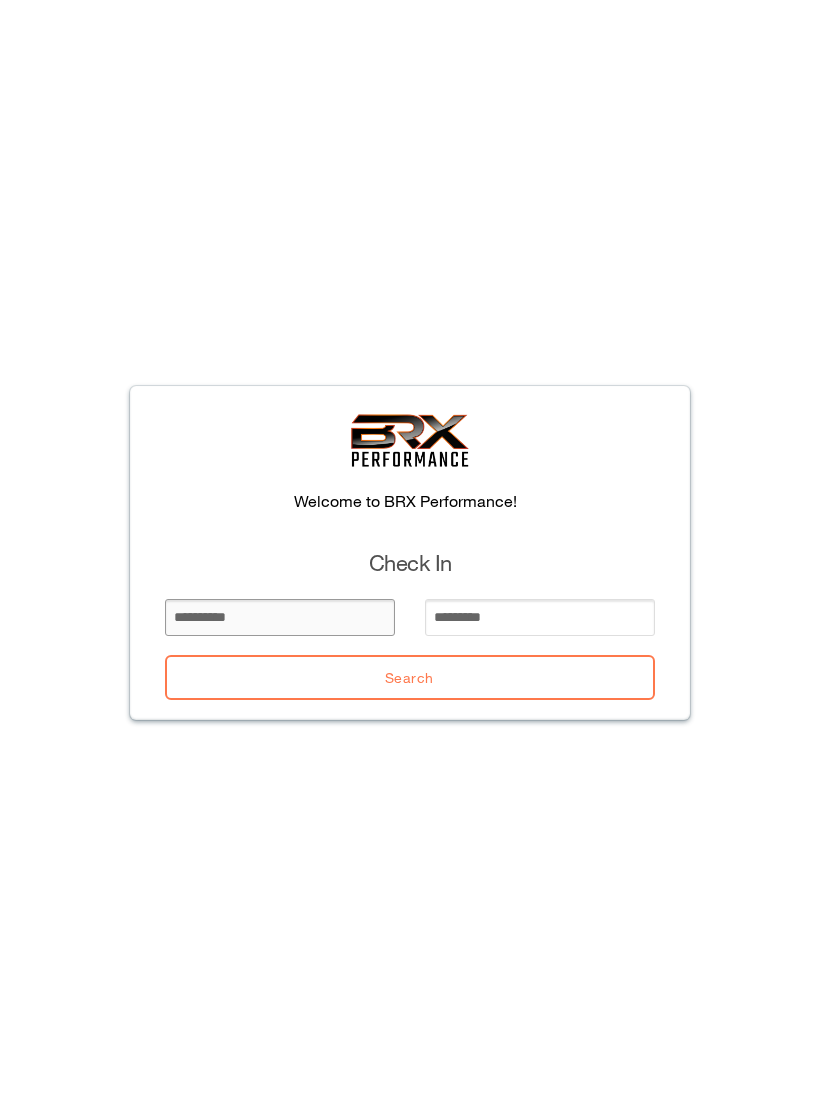 click at bounding box center [280, 617] 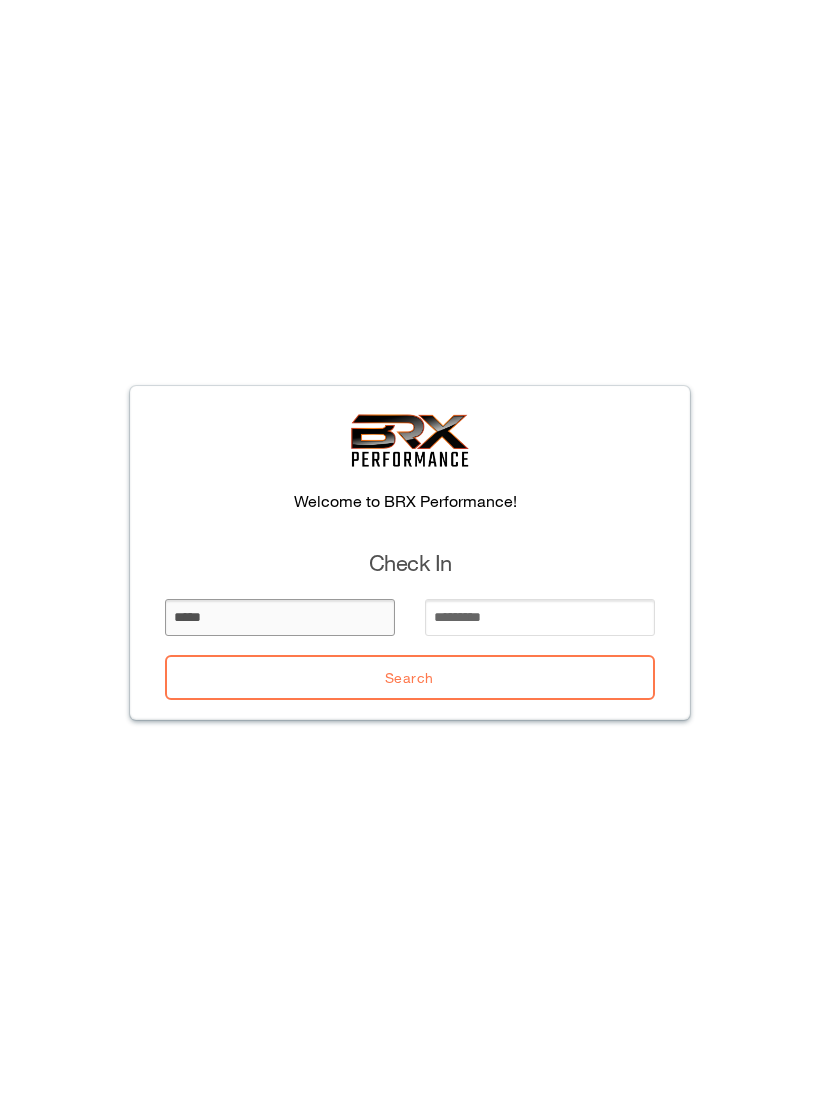 type on "*****" 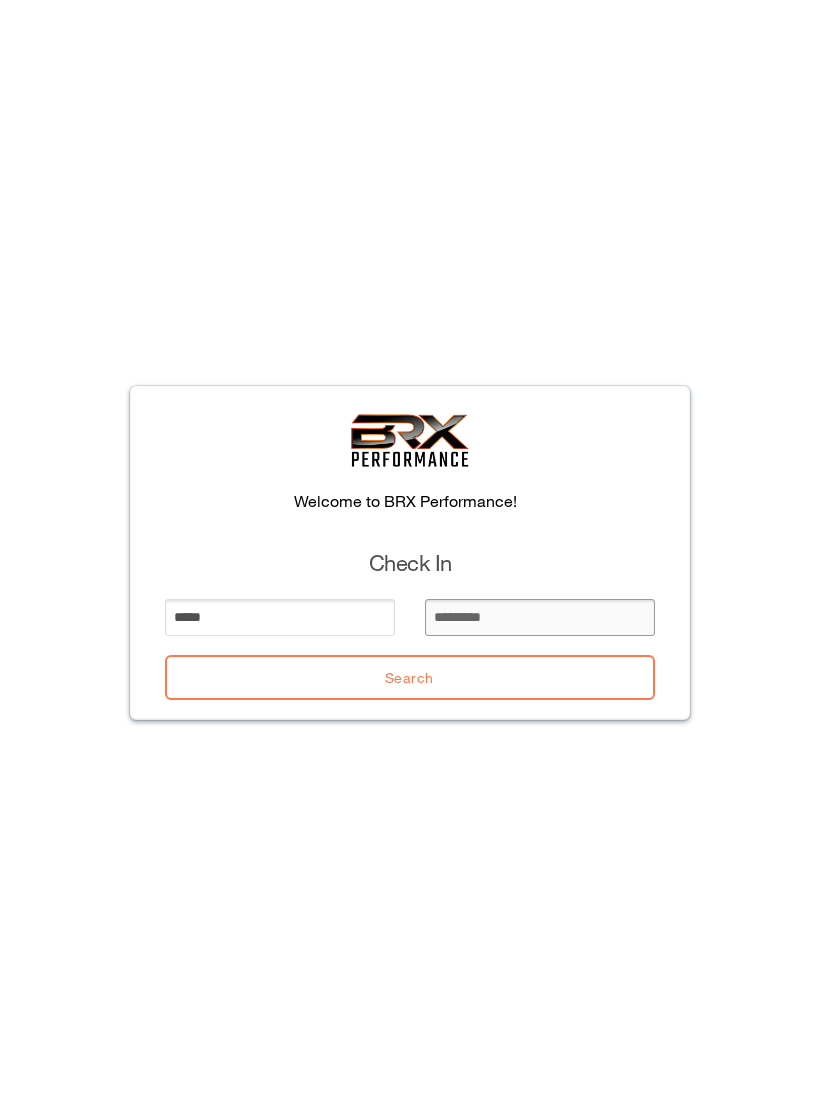 click at bounding box center [540, 617] 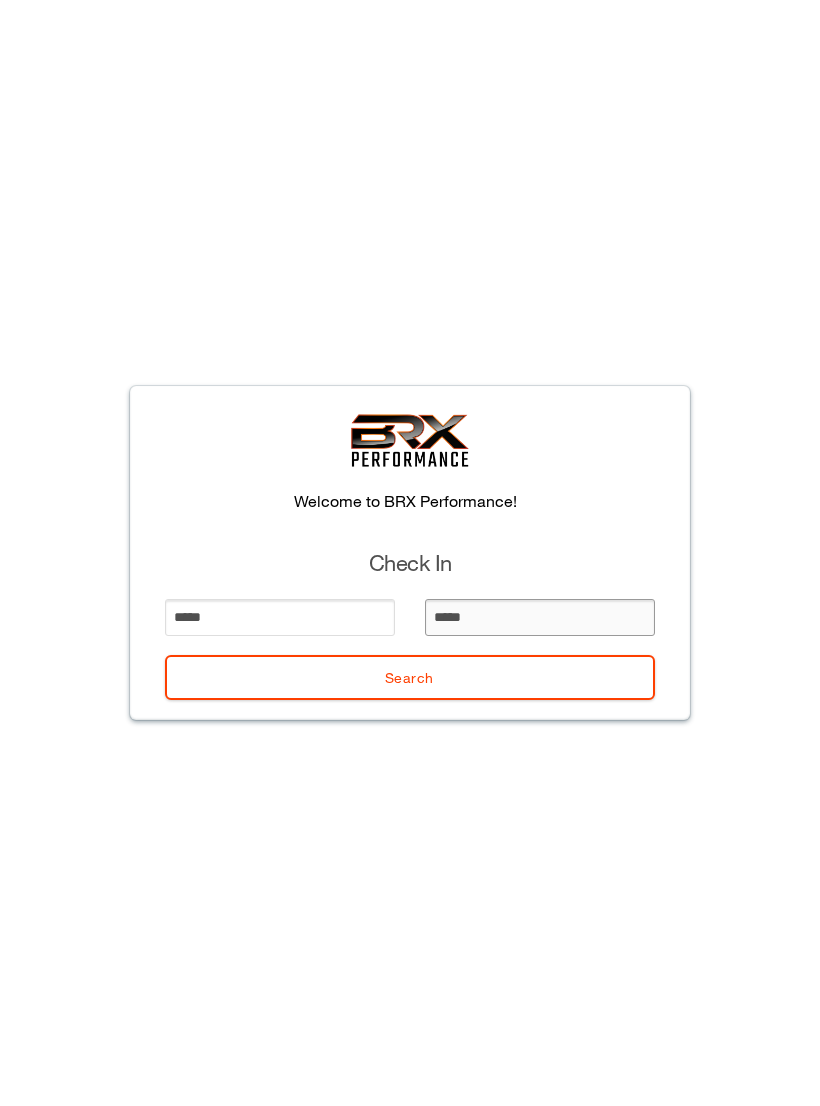 type on "******" 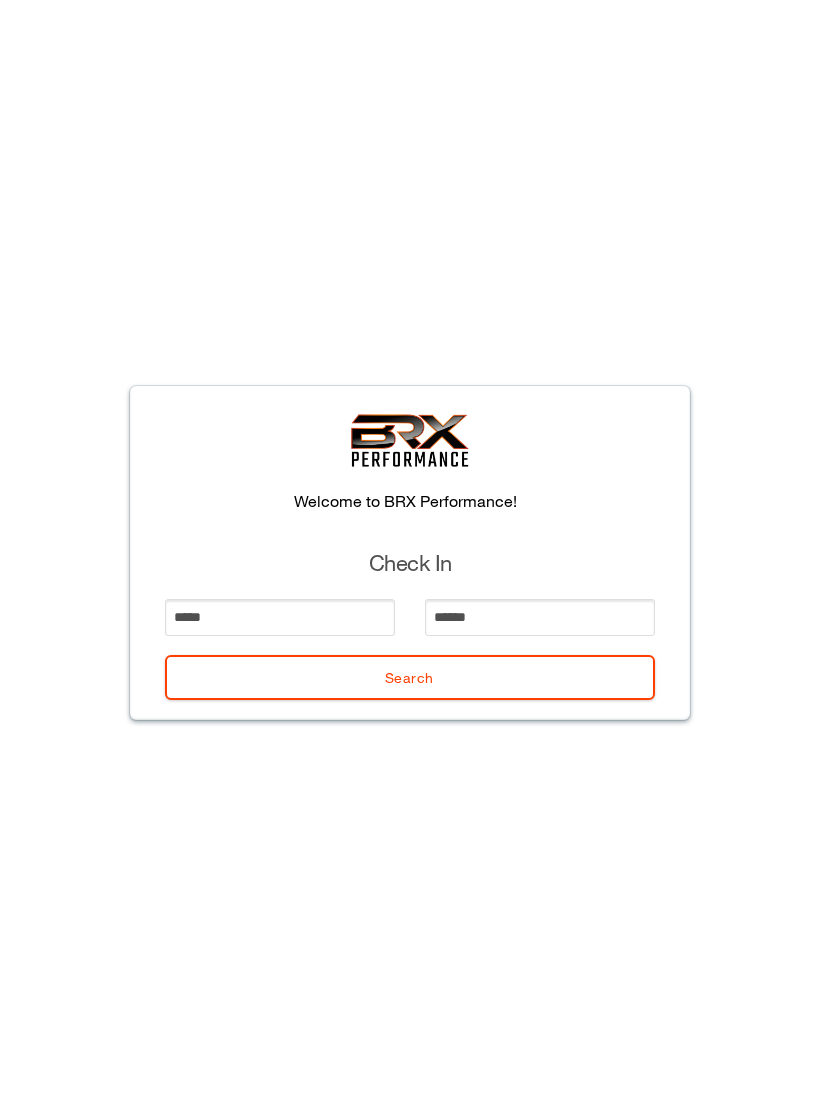 click on "Search" at bounding box center (410, 677) 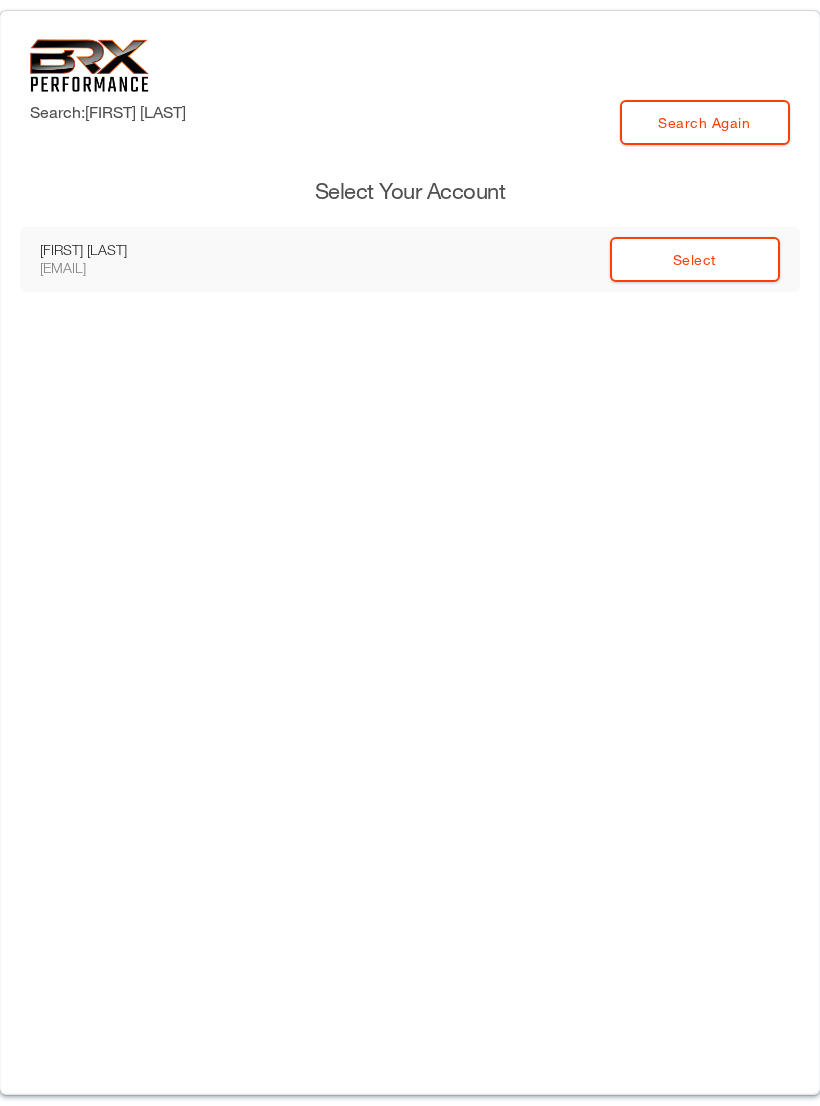 click on "Select Your Account" at bounding box center [410, 191] 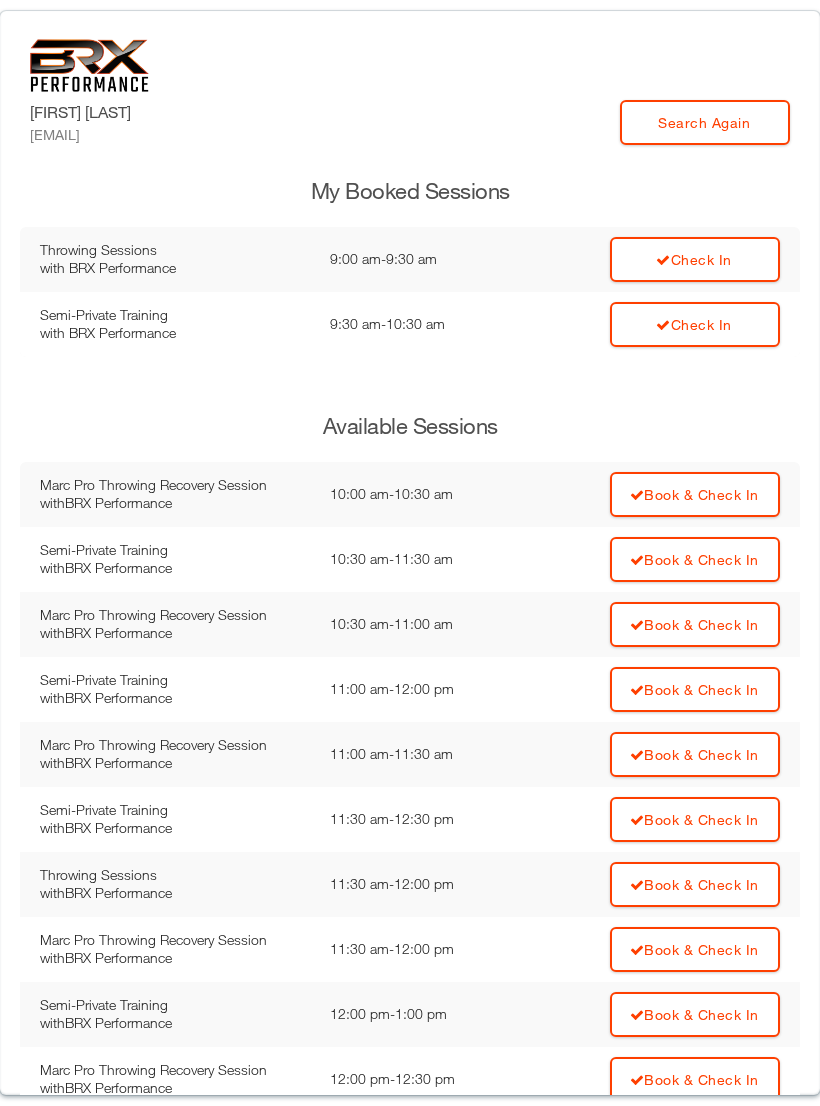 click on "Check In" at bounding box center [695, 259] 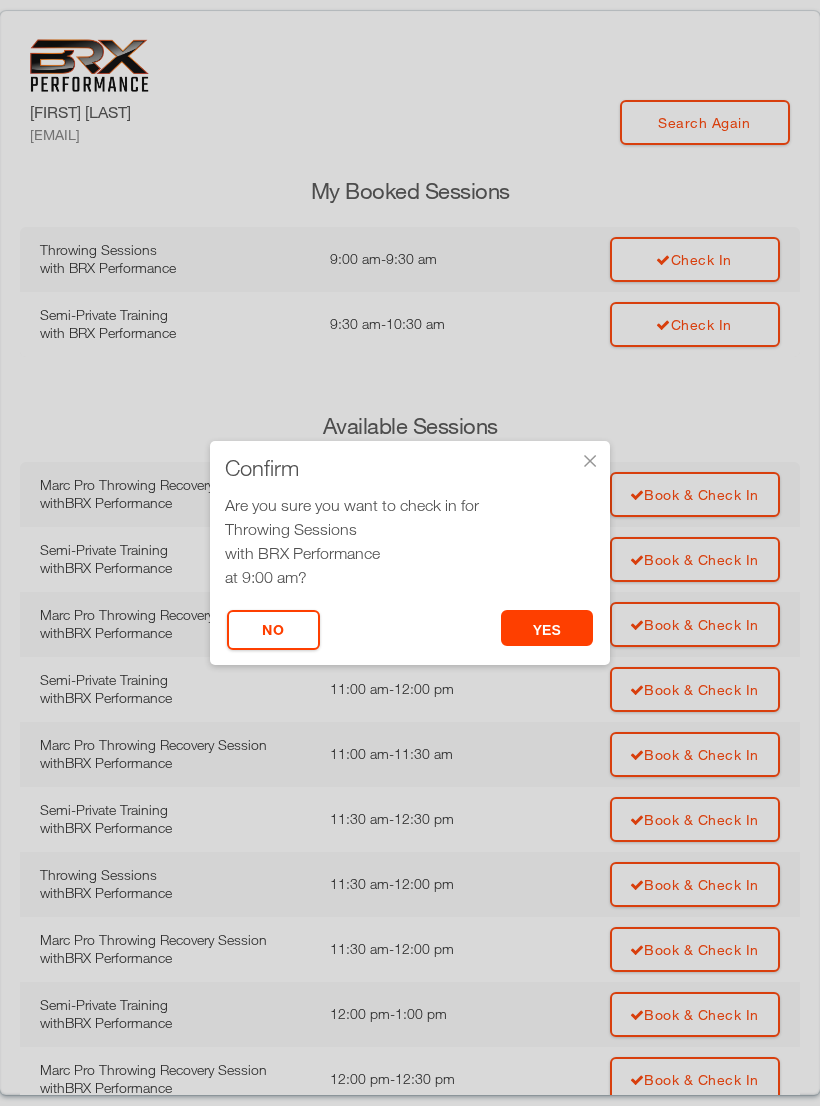 click on "yes" at bounding box center (547, 628) 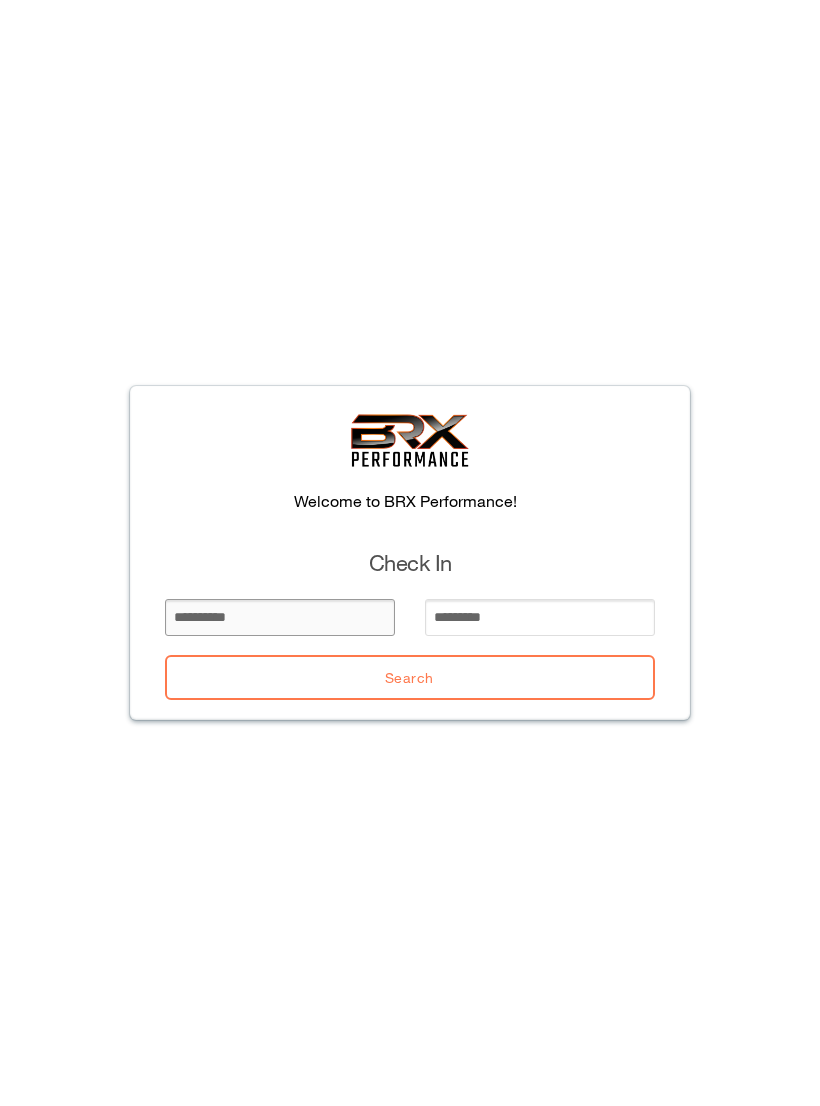 click at bounding box center [280, 617] 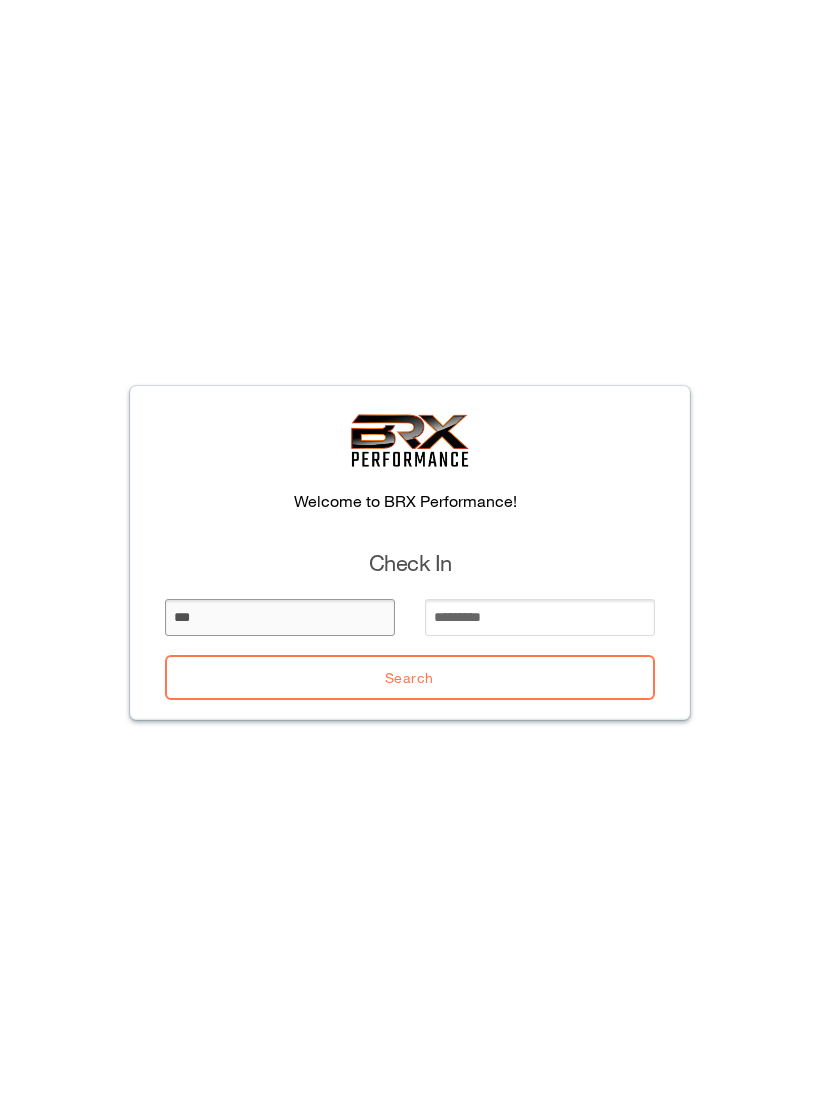 type on "***" 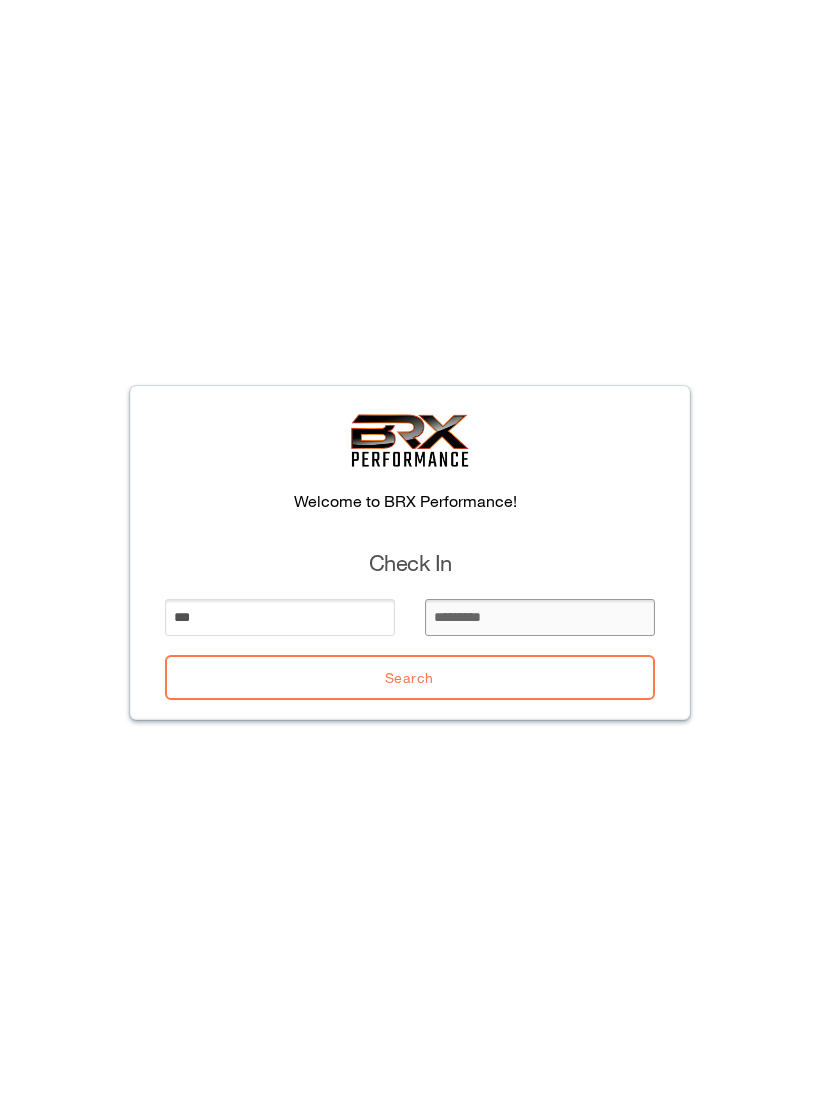 click at bounding box center (540, 617) 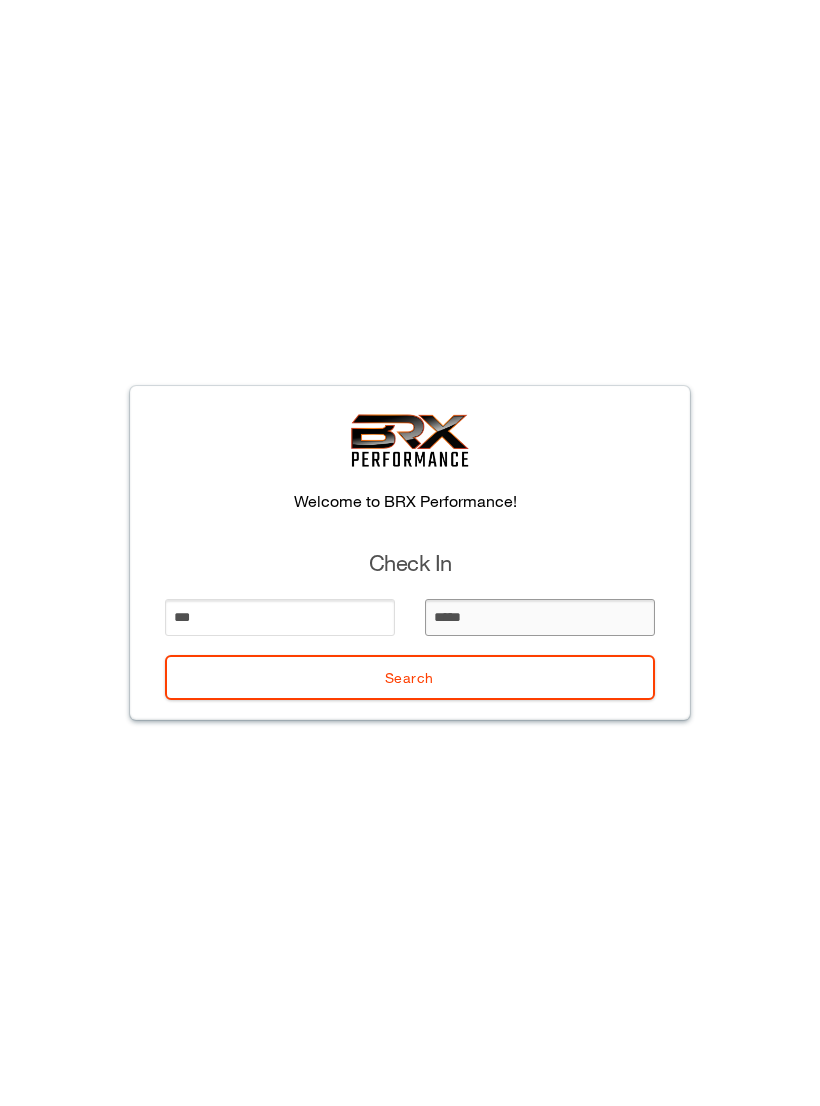 type on "******" 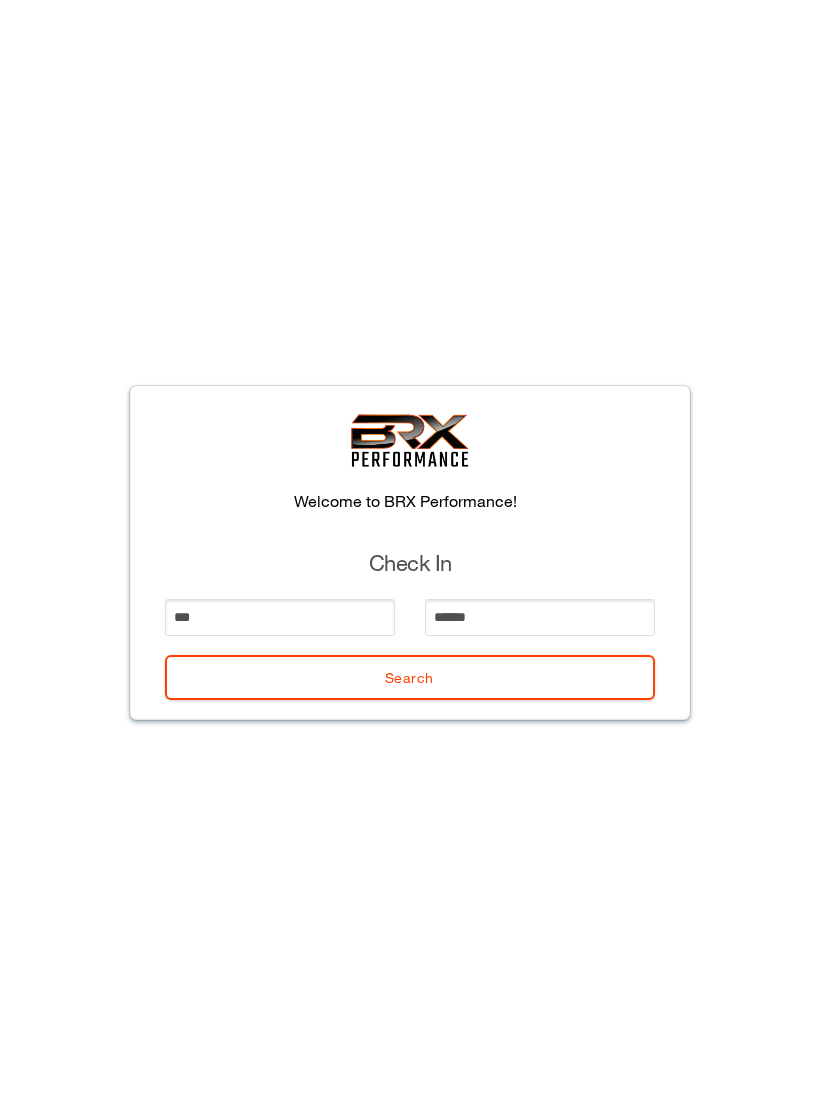 click on "Search" at bounding box center (410, 677) 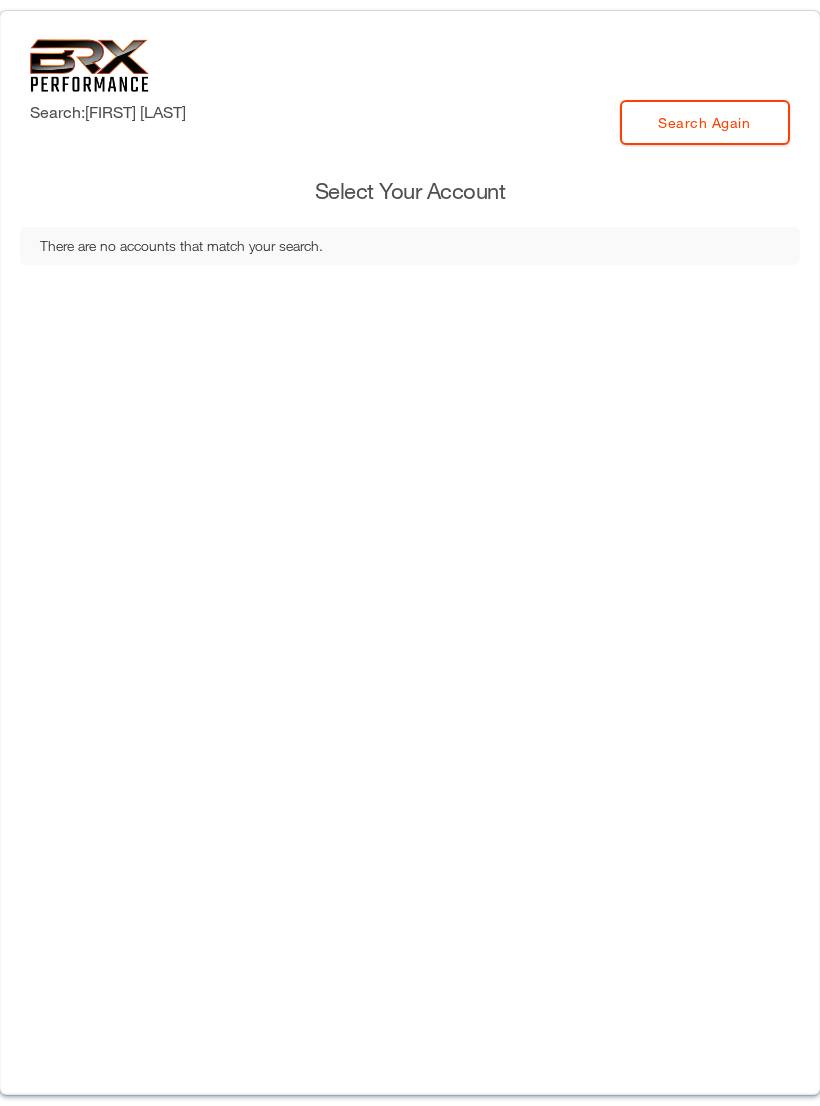 click on "Search Again" at bounding box center [705, 122] 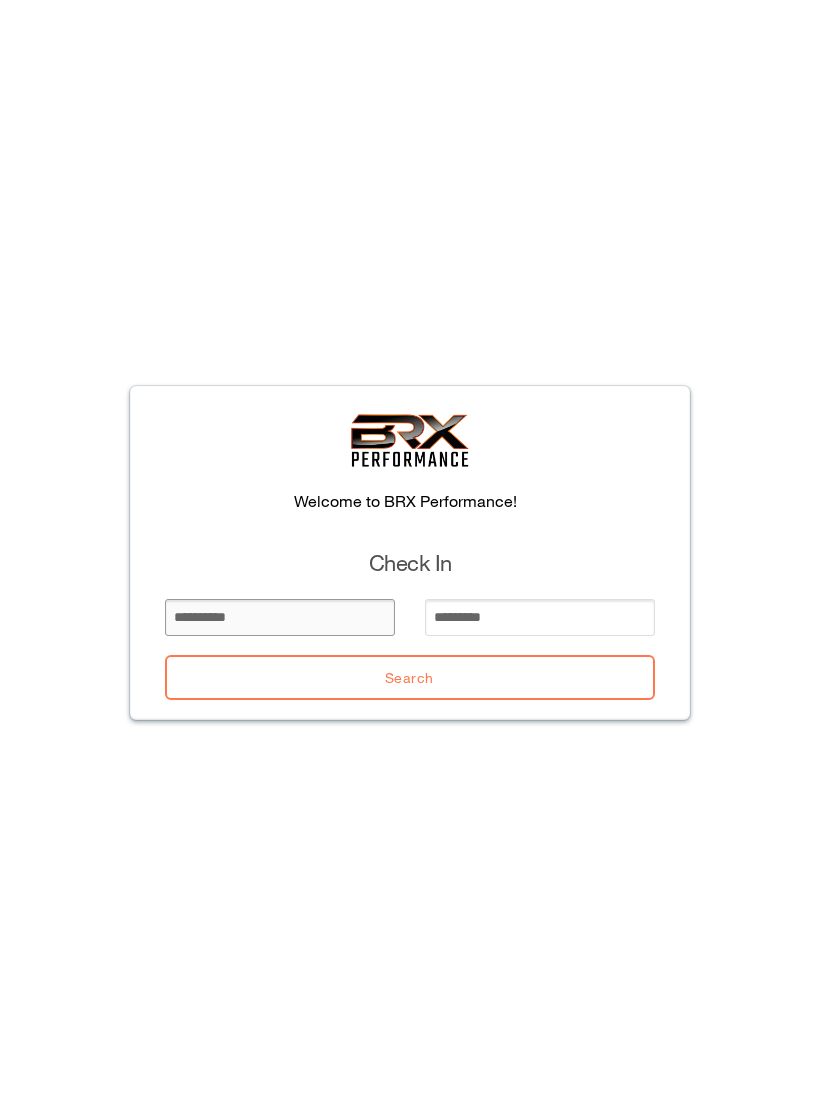 click at bounding box center [280, 617] 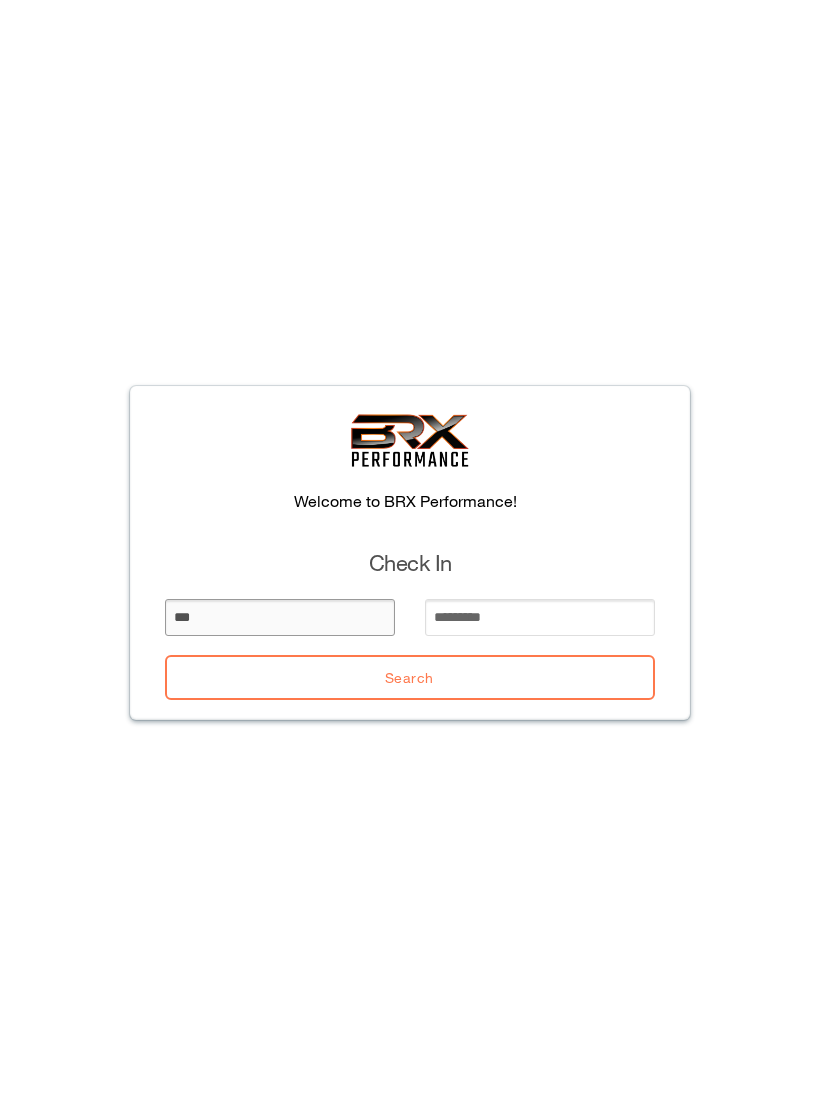 type on "***" 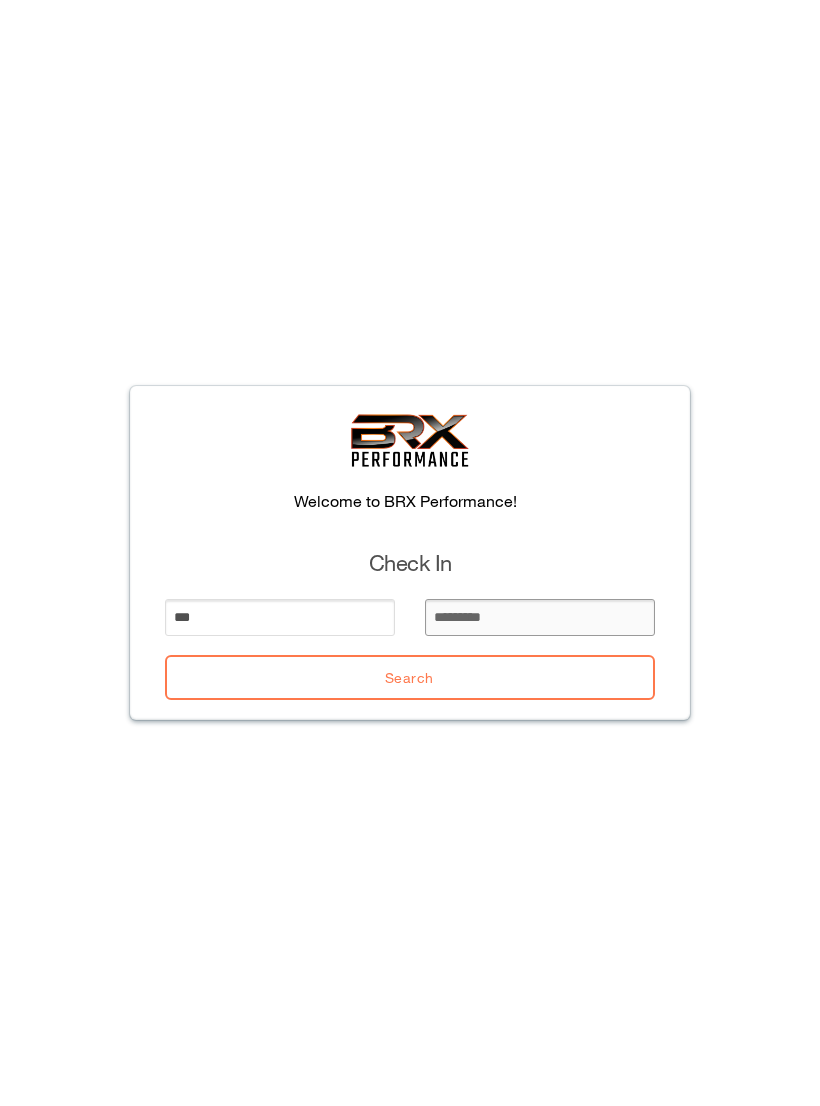 click at bounding box center (540, 617) 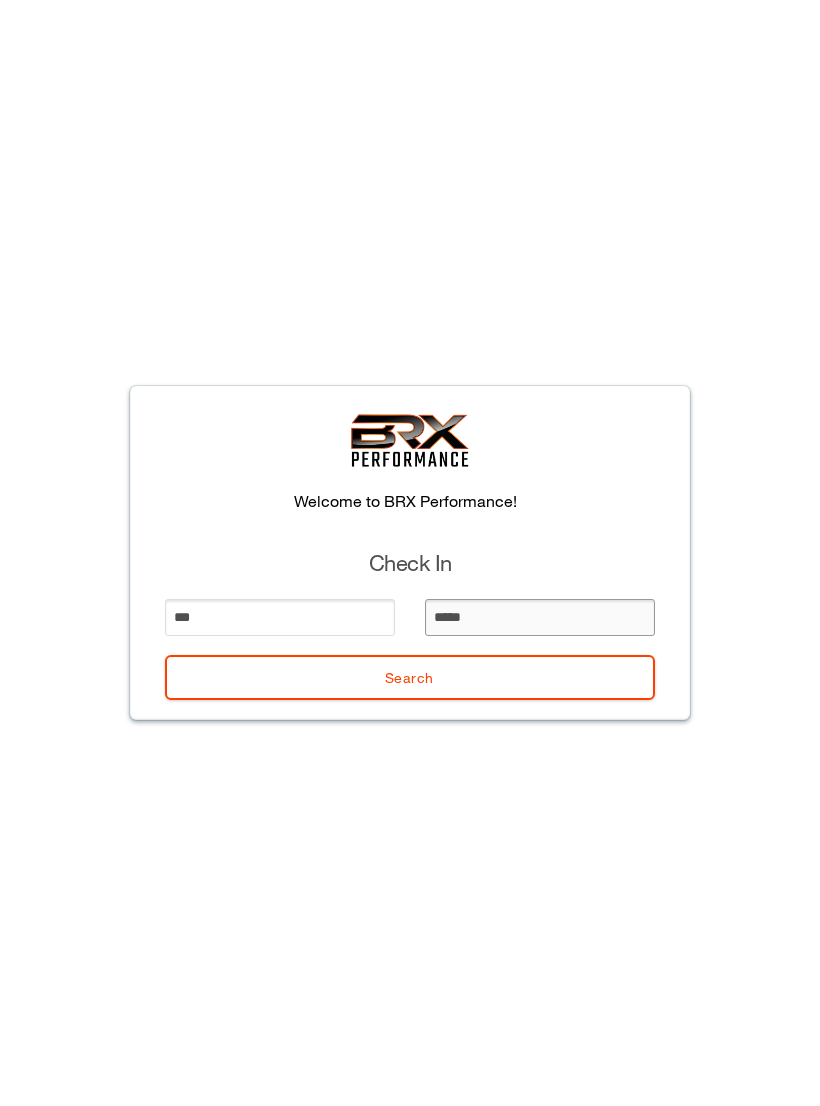 type on "******" 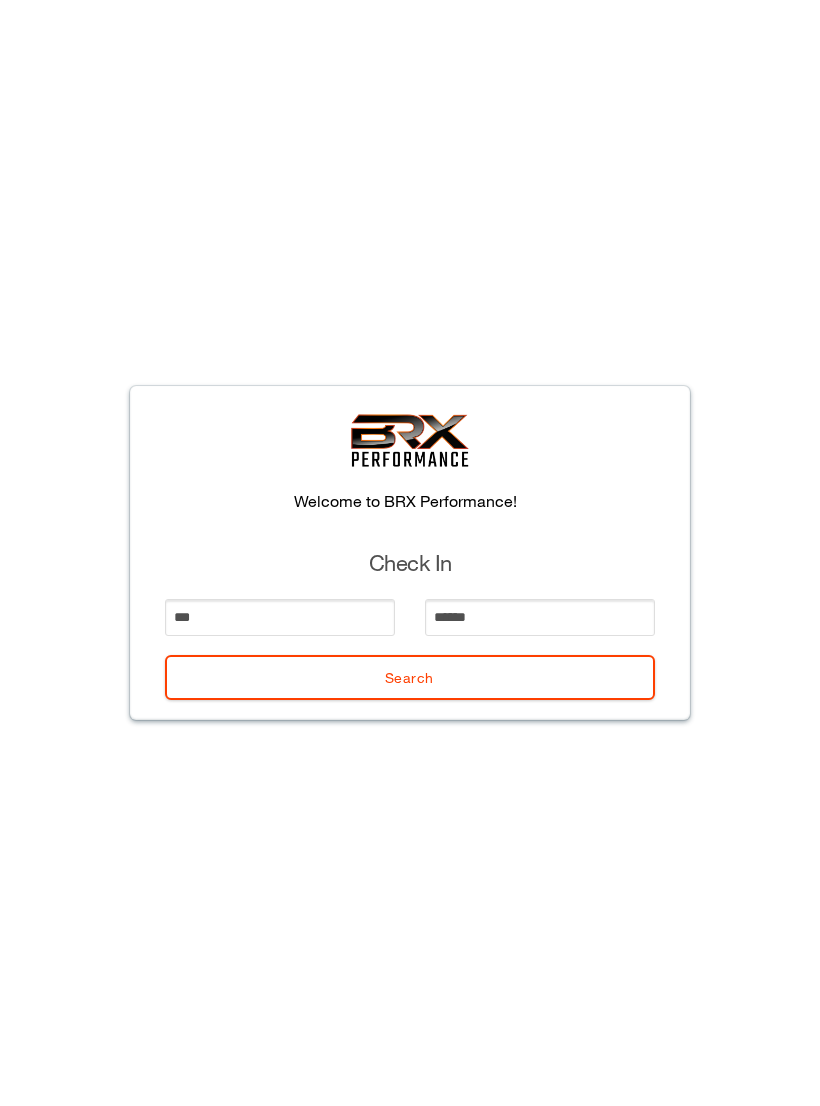 click on "Search" at bounding box center (410, 677) 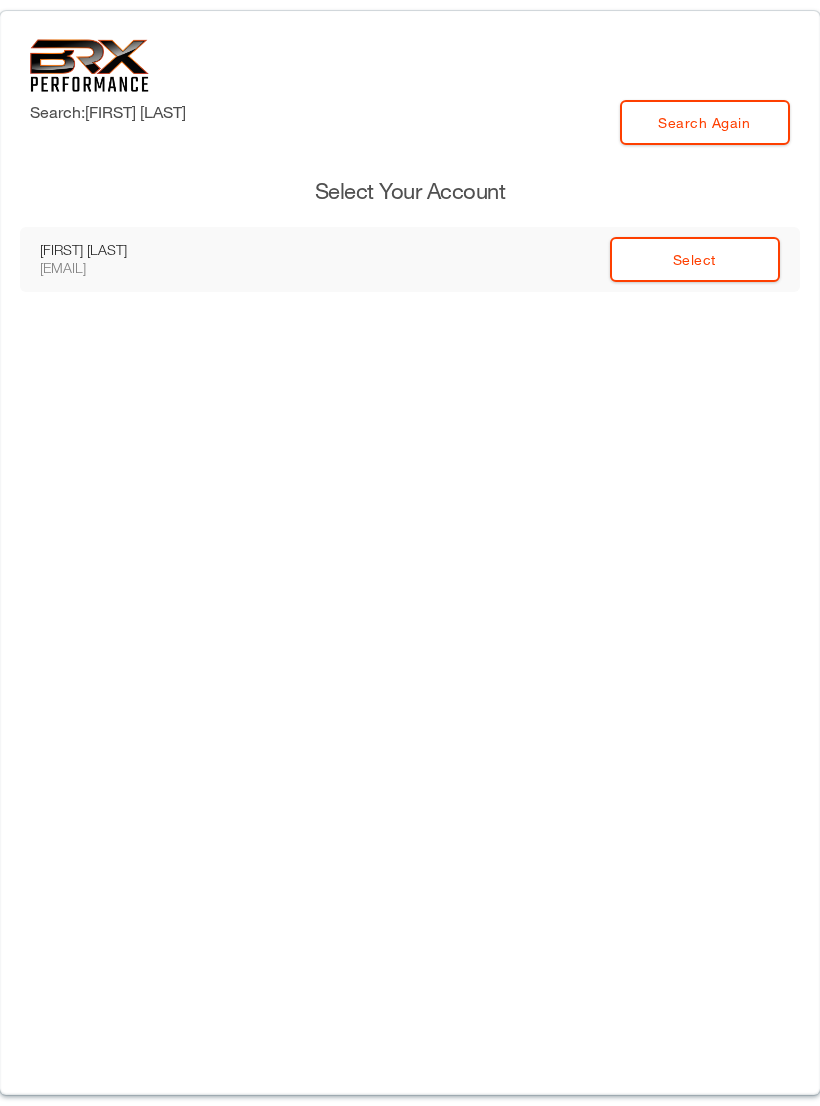 click on "Select" at bounding box center (695, 259) 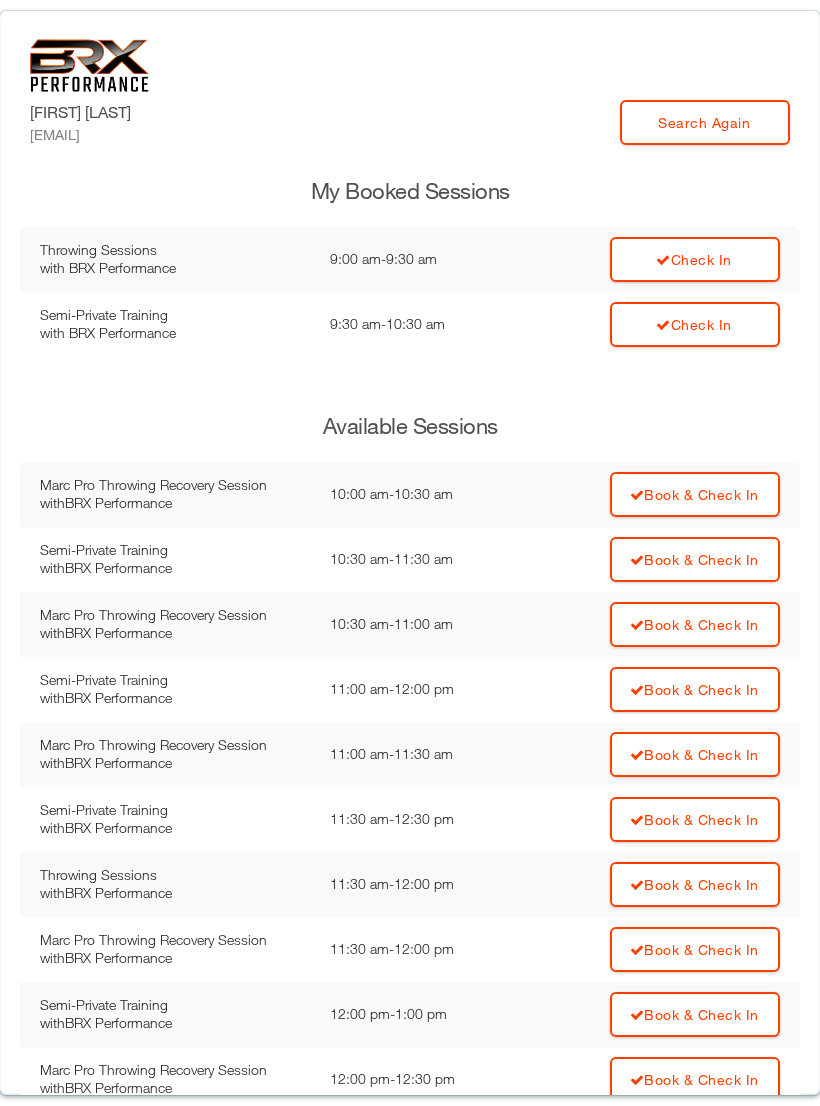 click on "Check In" at bounding box center [695, 259] 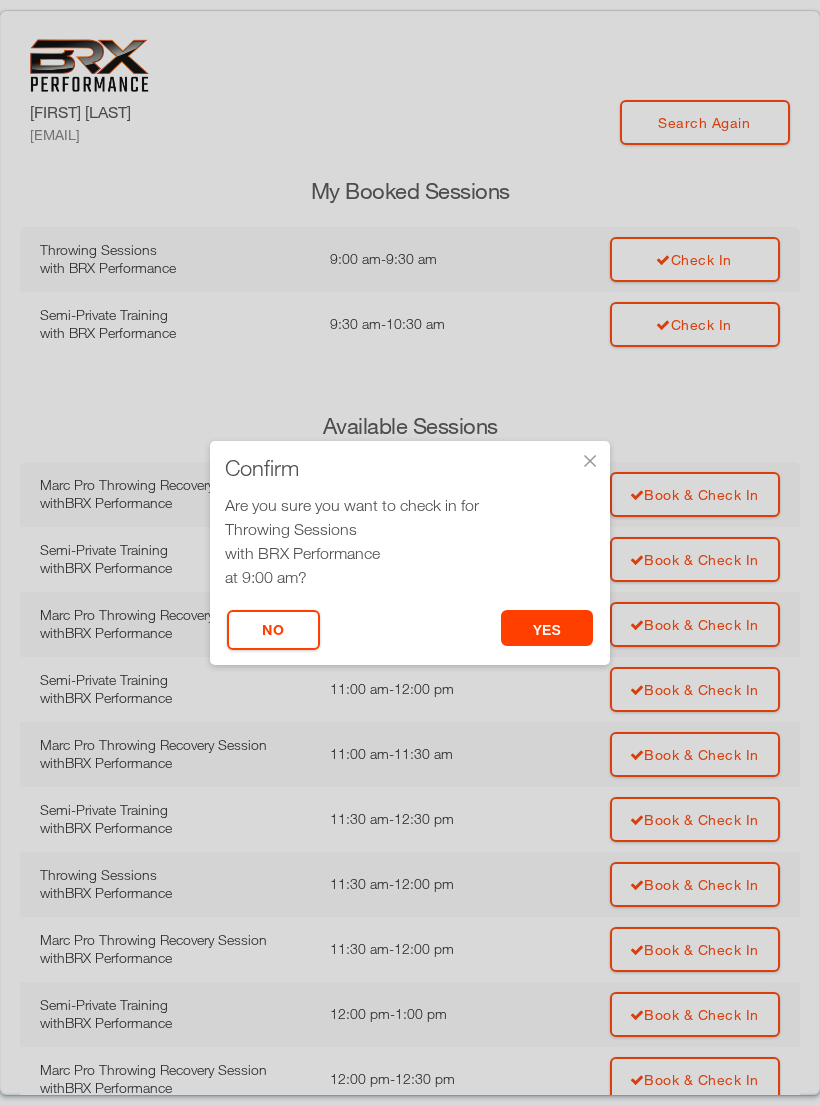 click on "yes" at bounding box center (547, 628) 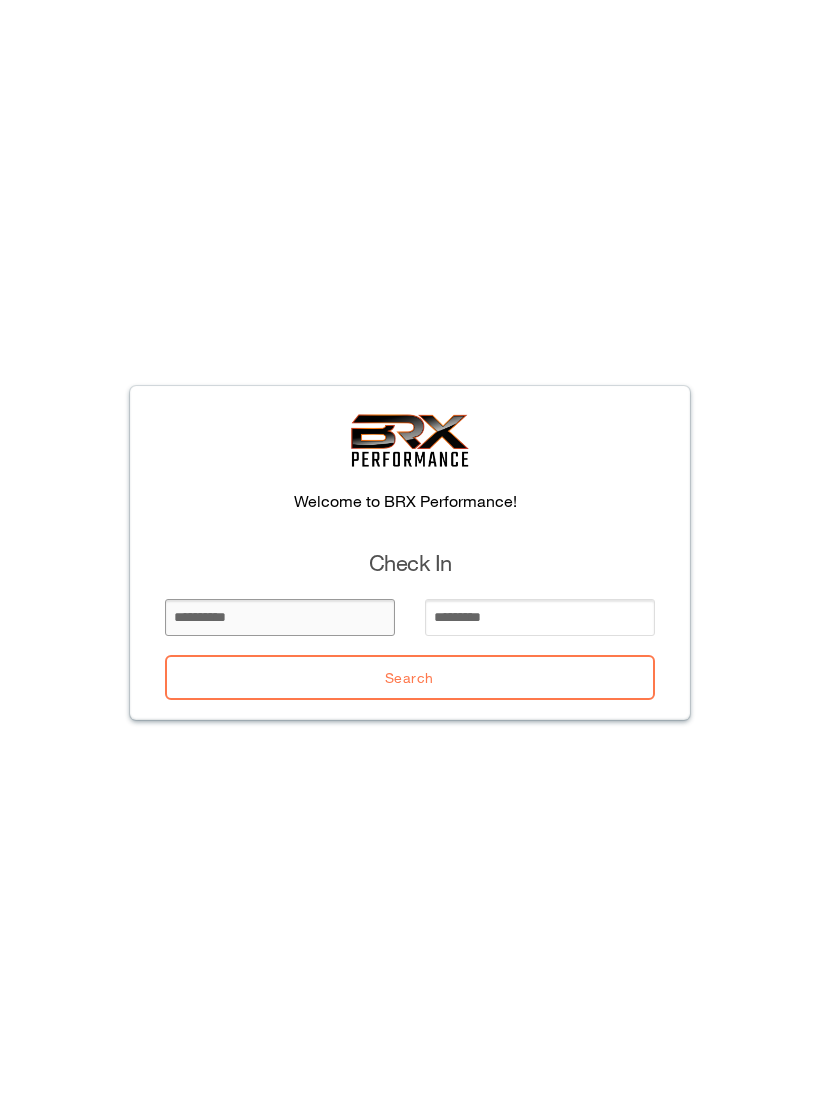 click at bounding box center (280, 617) 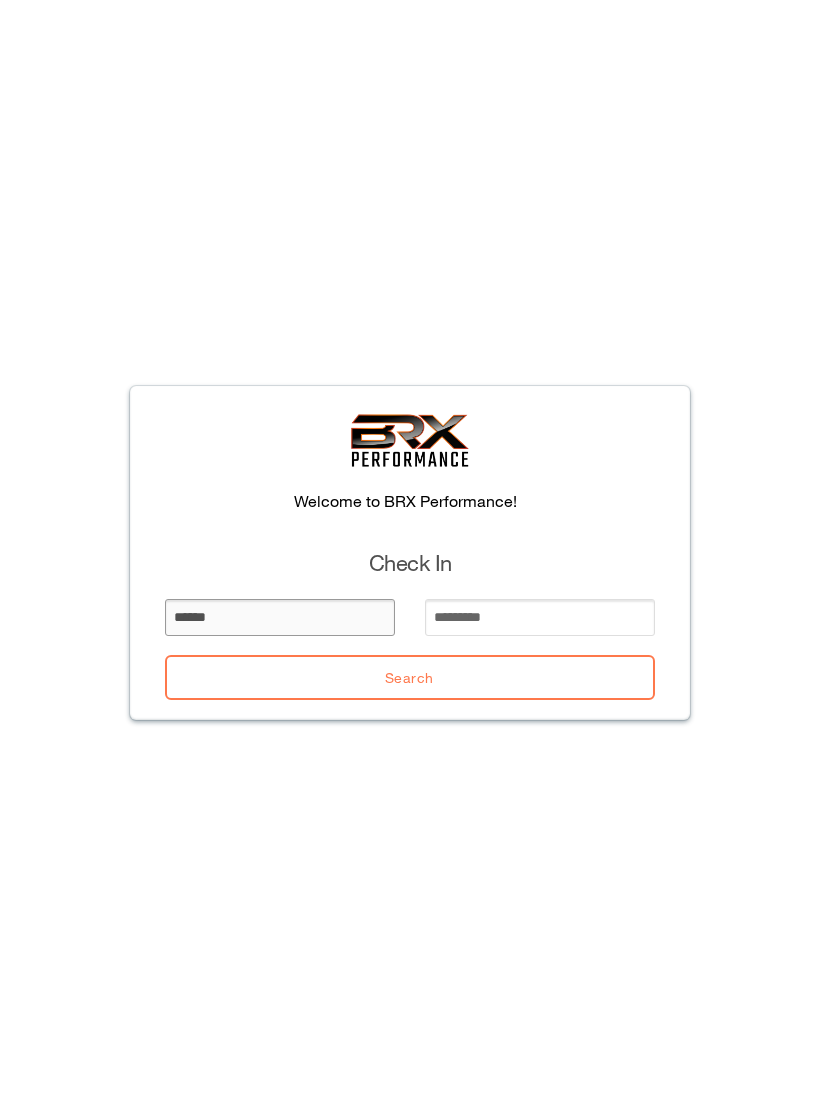 type on "******" 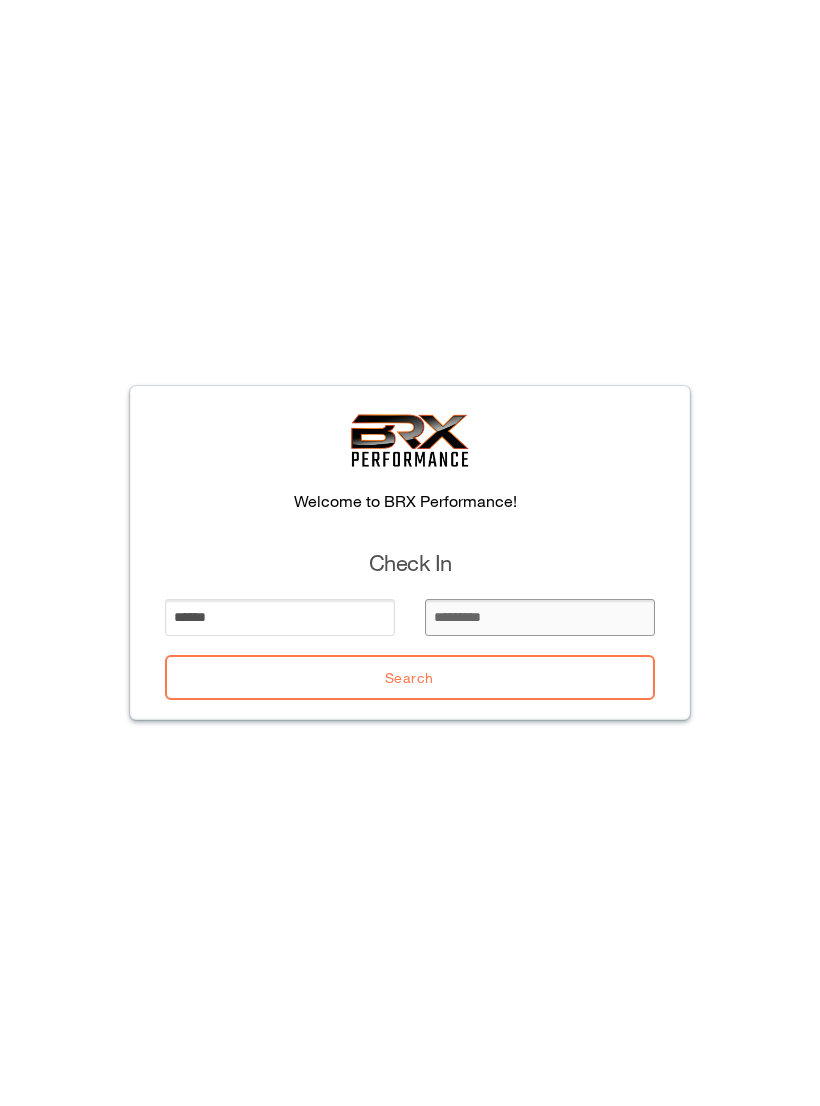 click at bounding box center (540, 617) 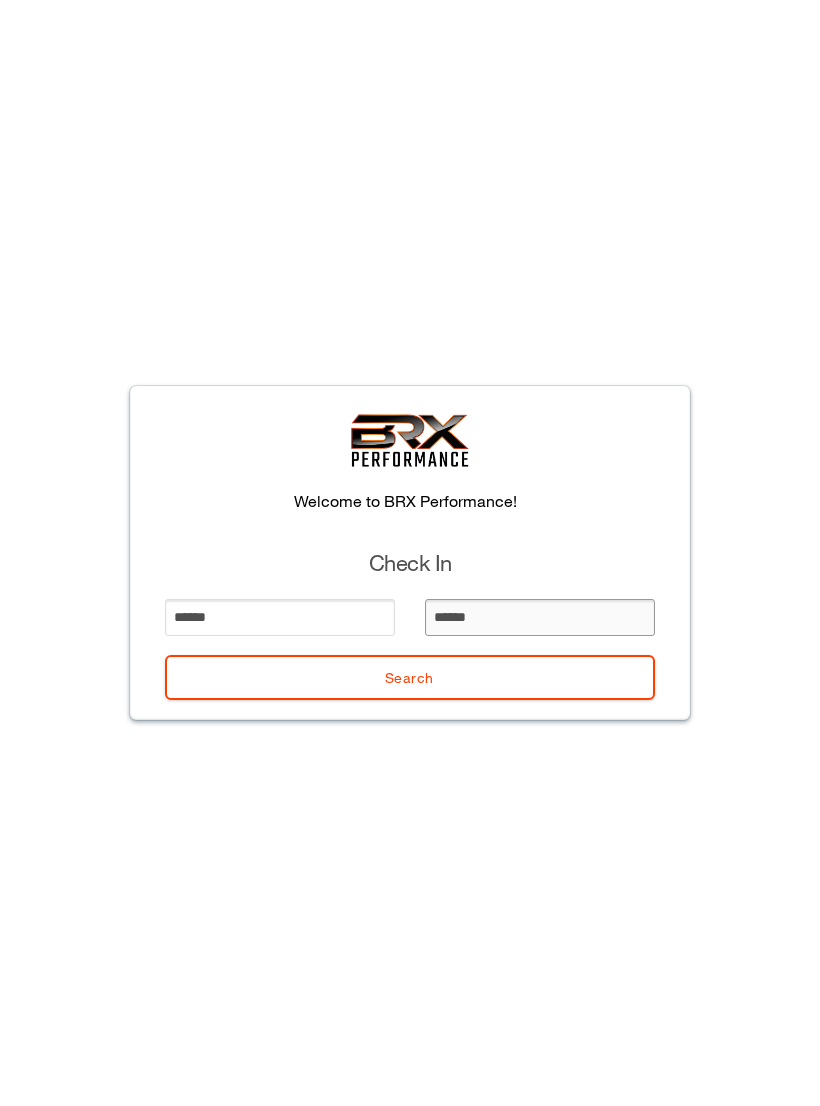 type on "*******" 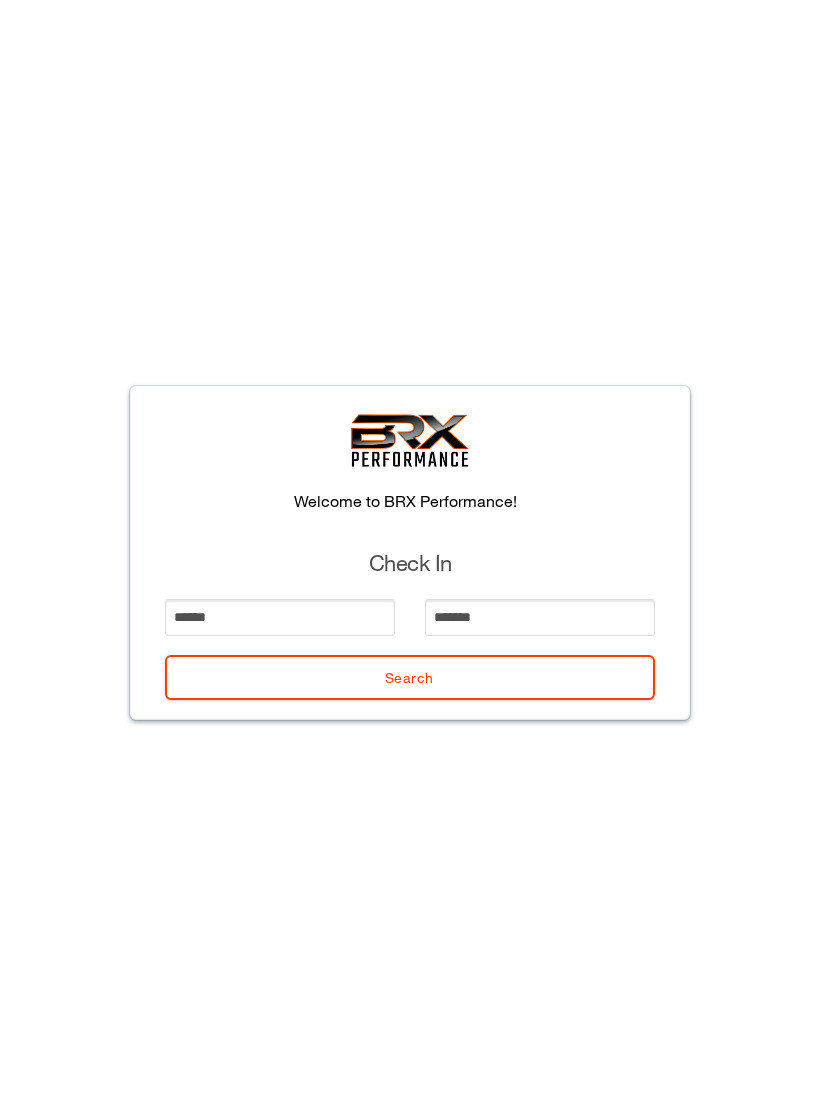 click on "Search" at bounding box center (410, 677) 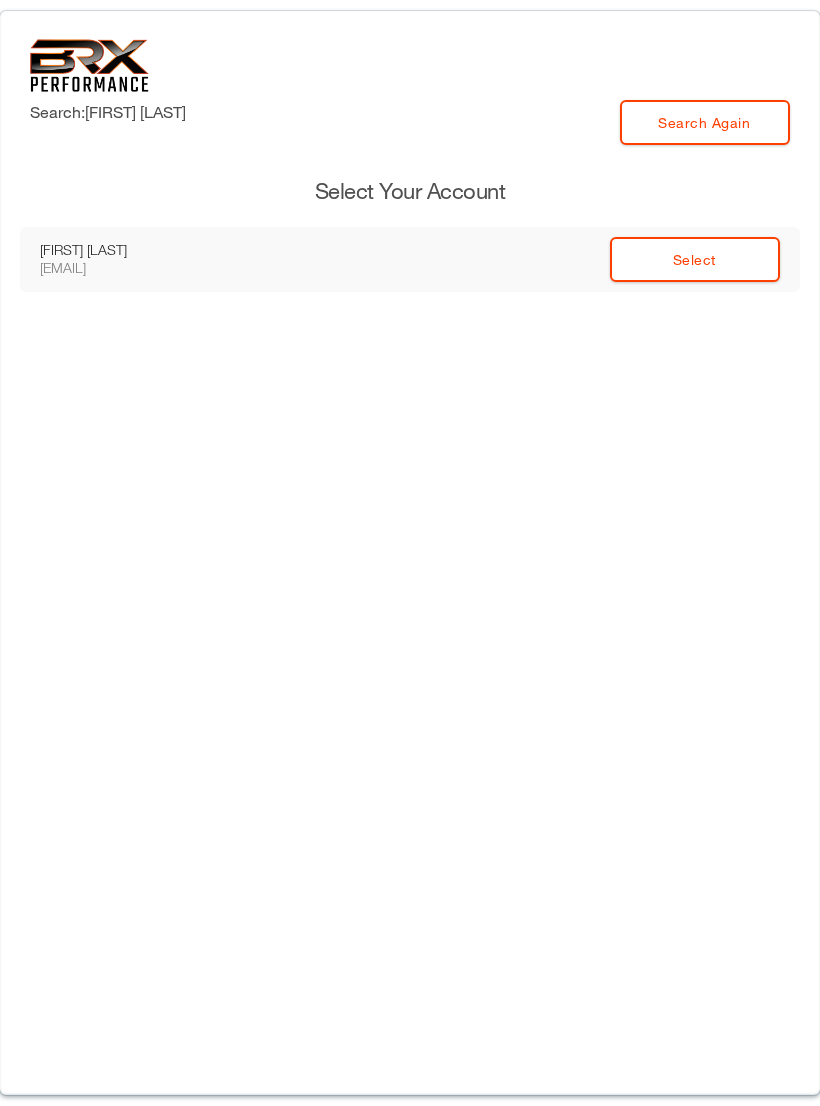 click on "Select" at bounding box center [695, 259] 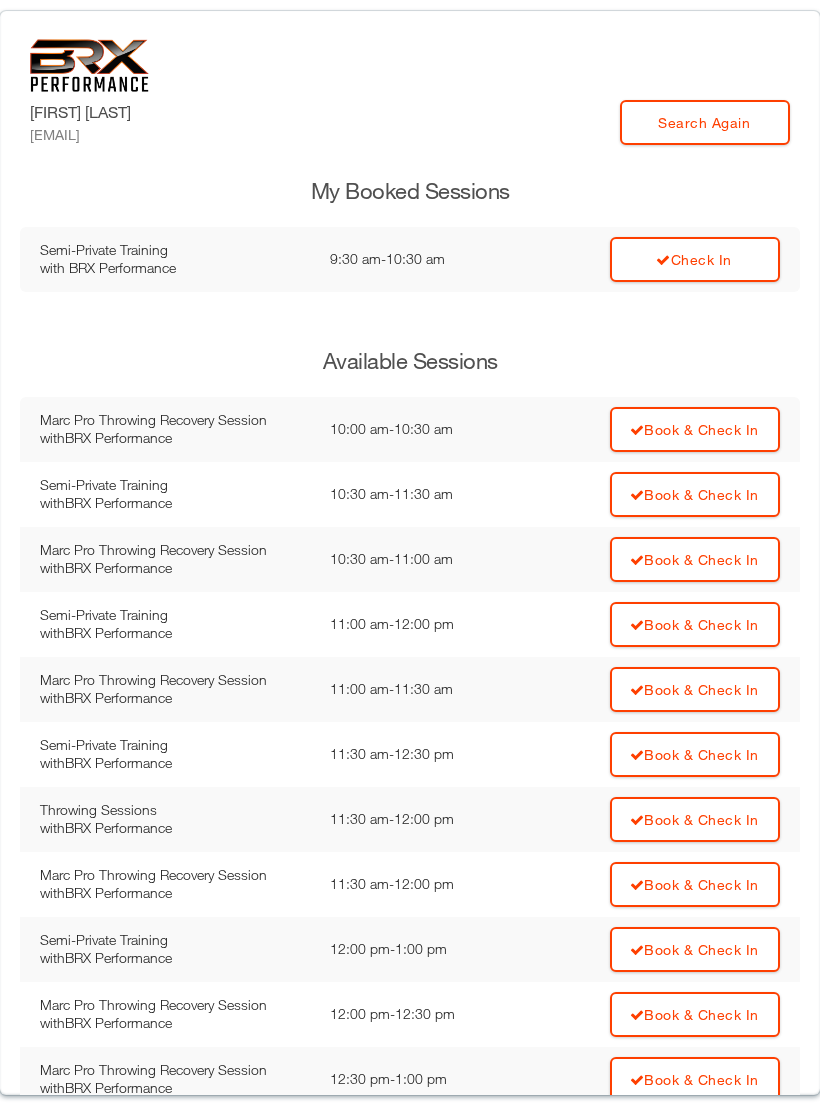 click on "Cage Time
with  BRX Performance
Time:   12:30 pm  -  1:00 pm" at bounding box center (170, 1144) 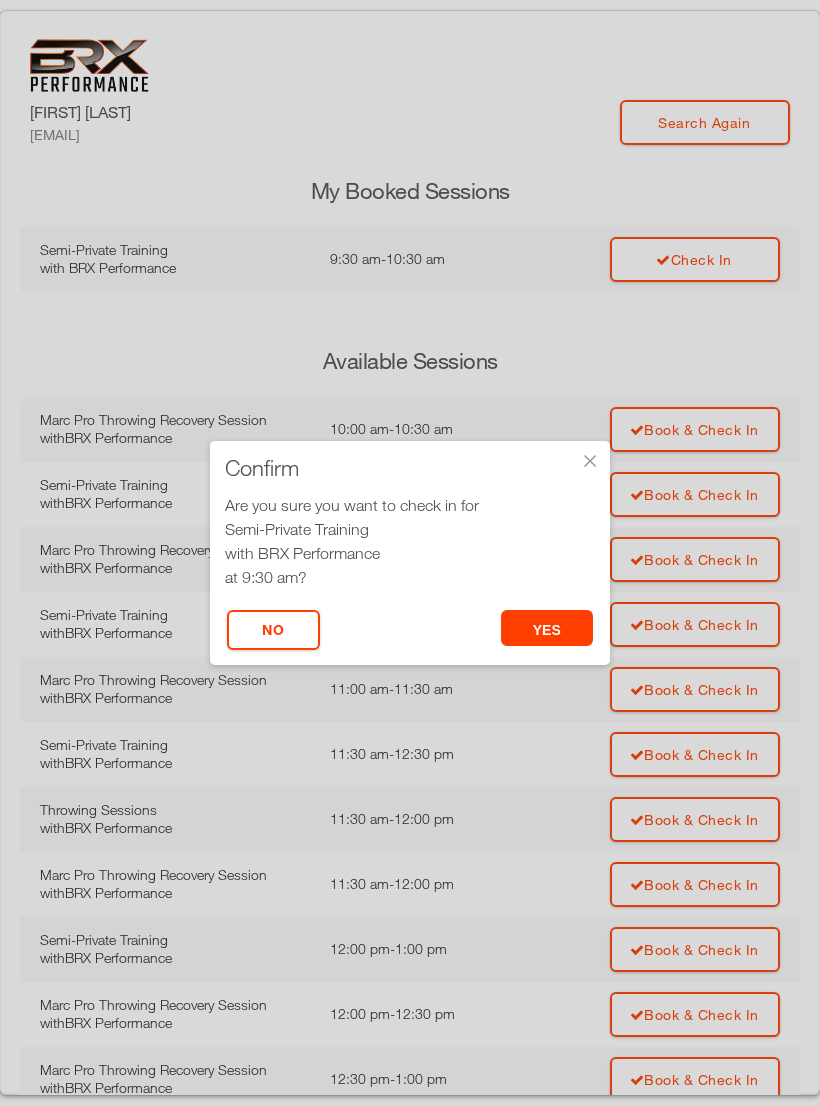 click on "yes" at bounding box center (547, 628) 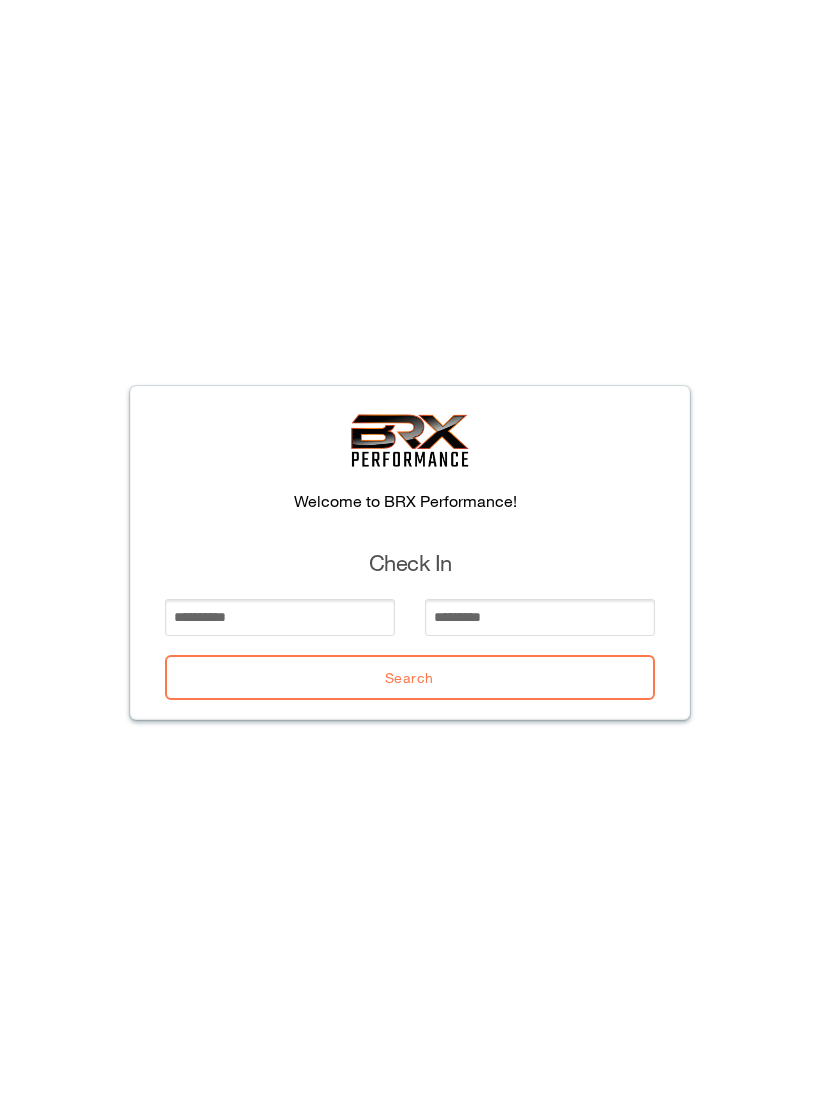 scroll, scrollTop: 0, scrollLeft: 0, axis: both 